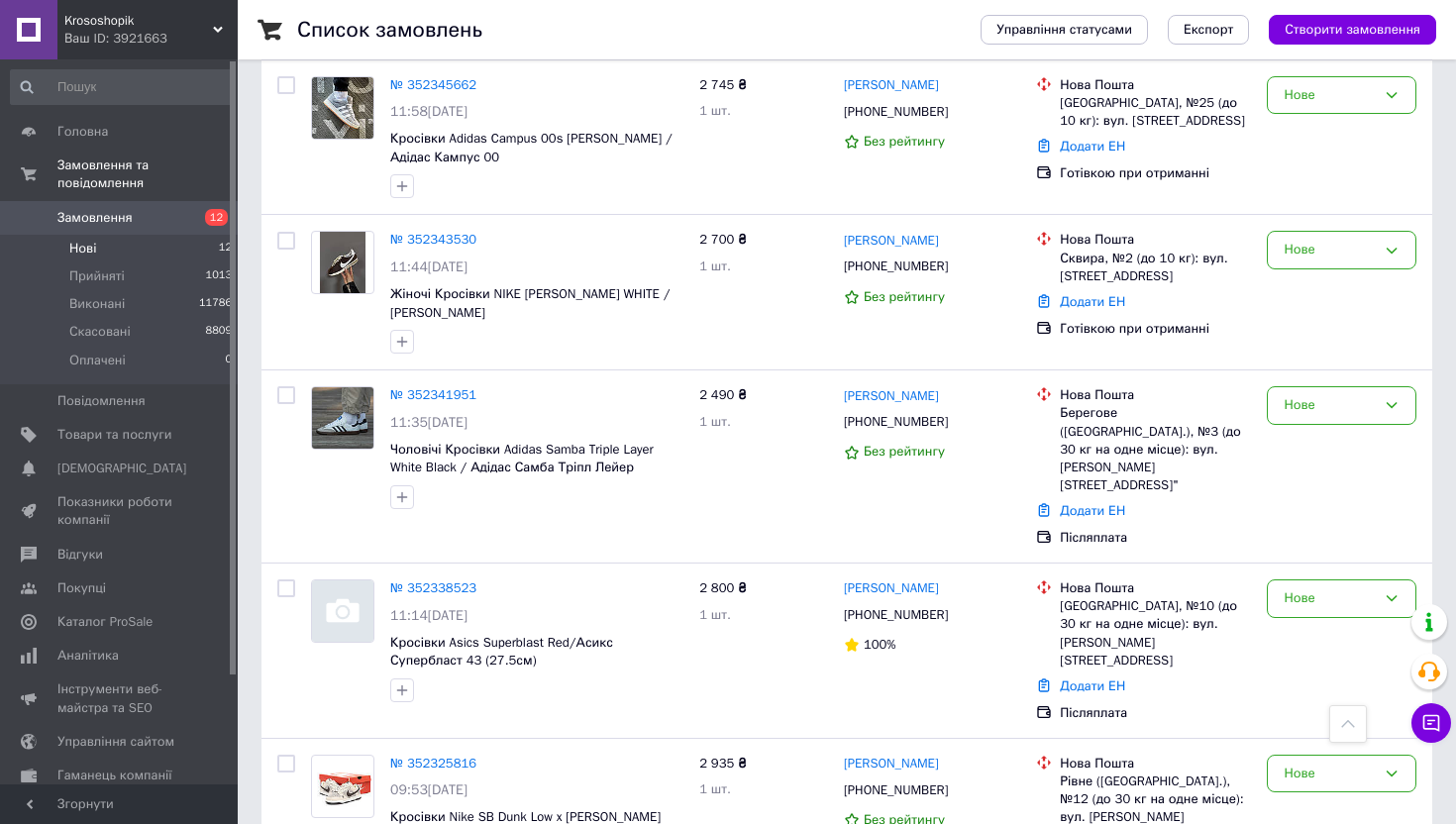 scroll, scrollTop: 1058, scrollLeft: 0, axis: vertical 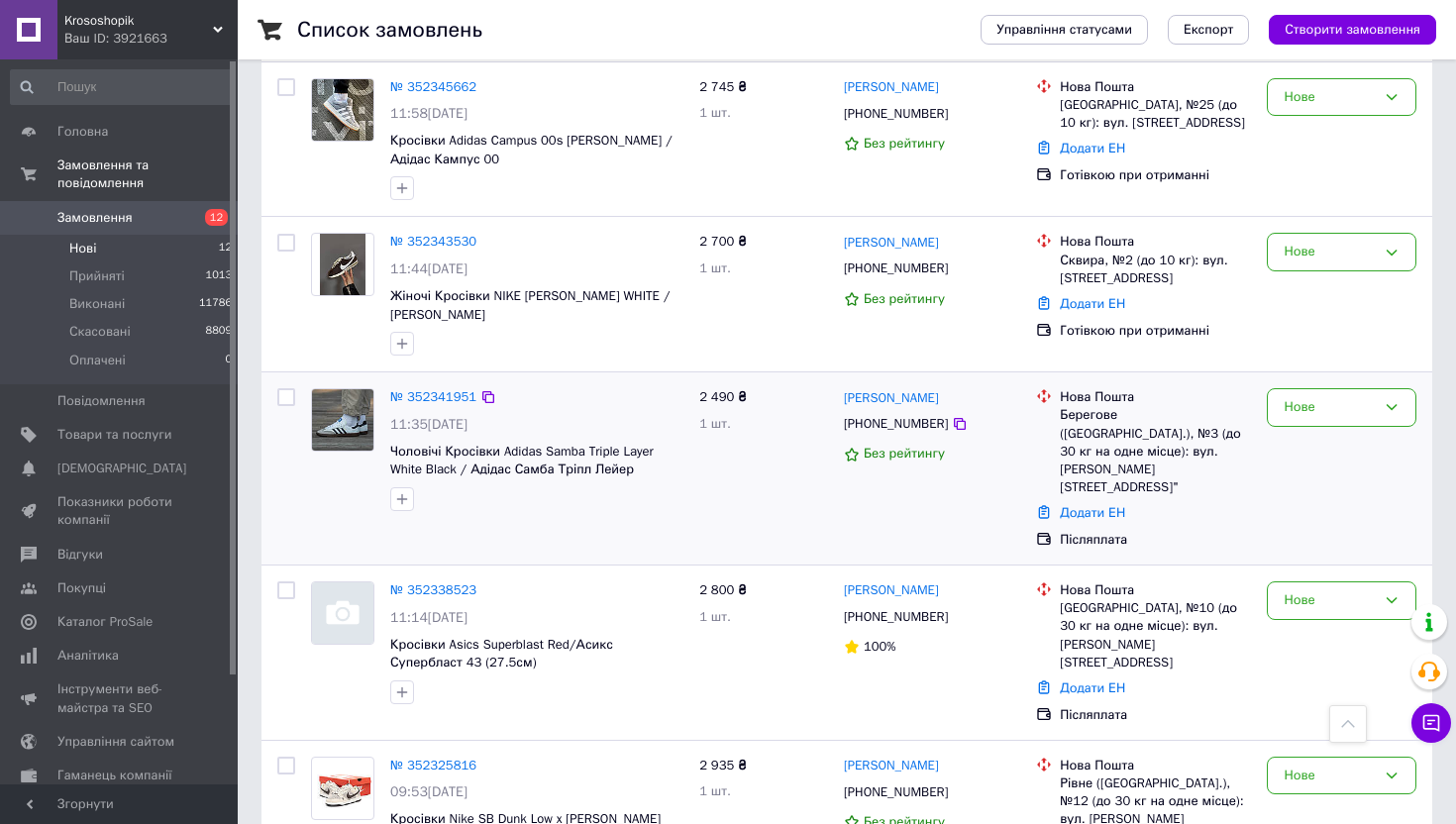 click on "№ 352341951" at bounding box center [433, 397] 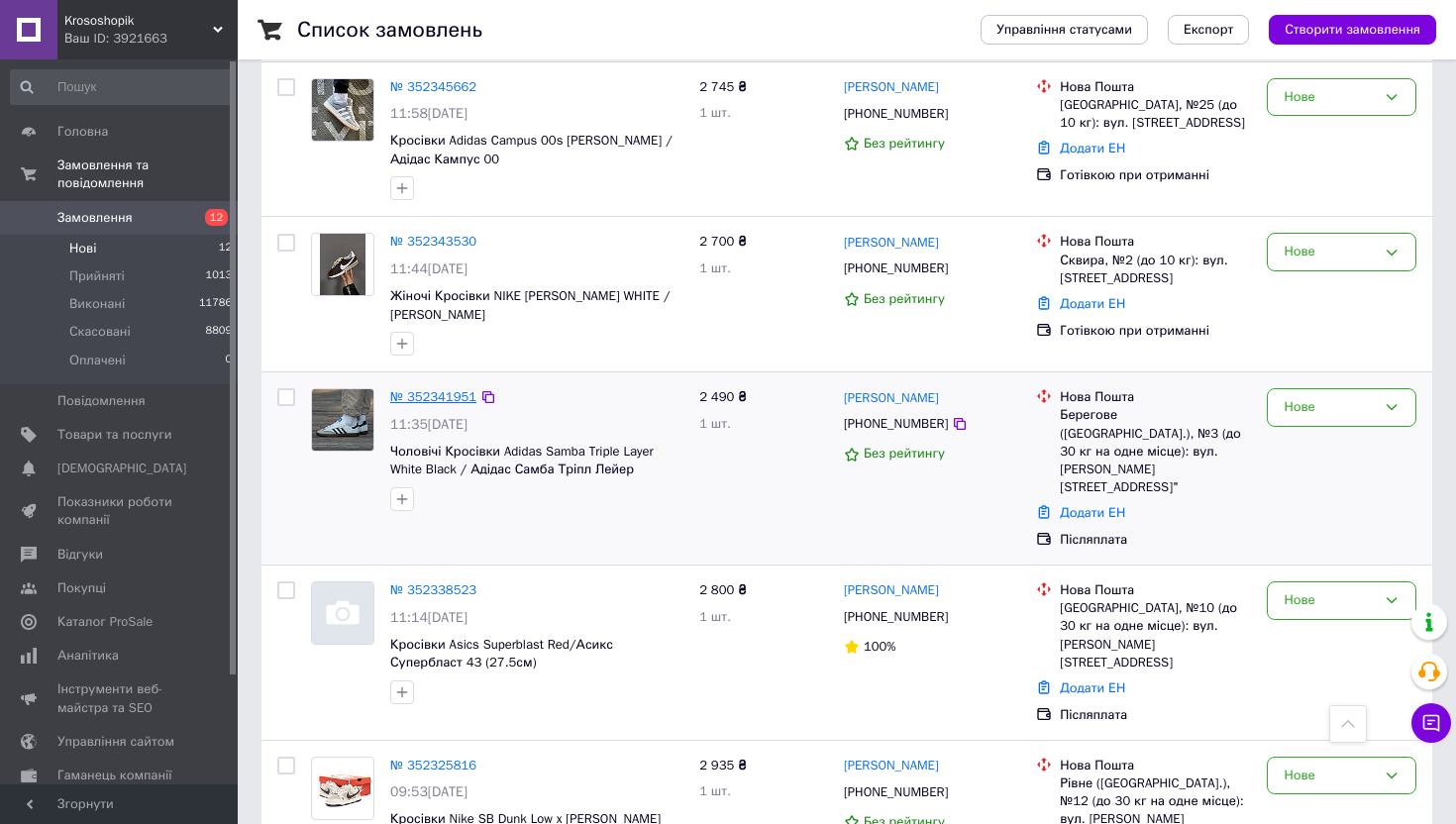 click on "№ 352341951" at bounding box center [433, 396] 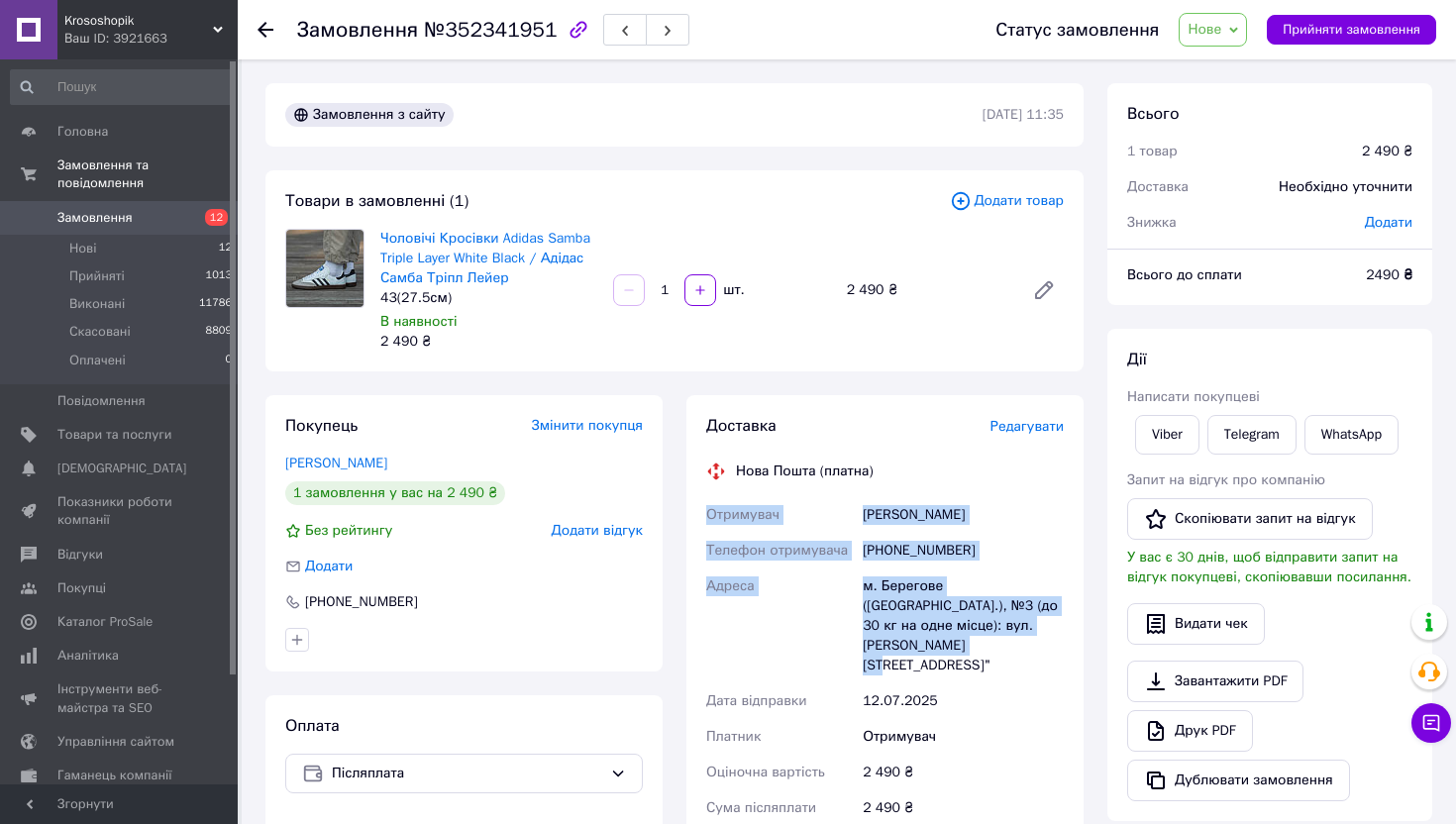drag, startPoint x: 702, startPoint y: 509, endPoint x: 921, endPoint y: 652, distance: 261.55305 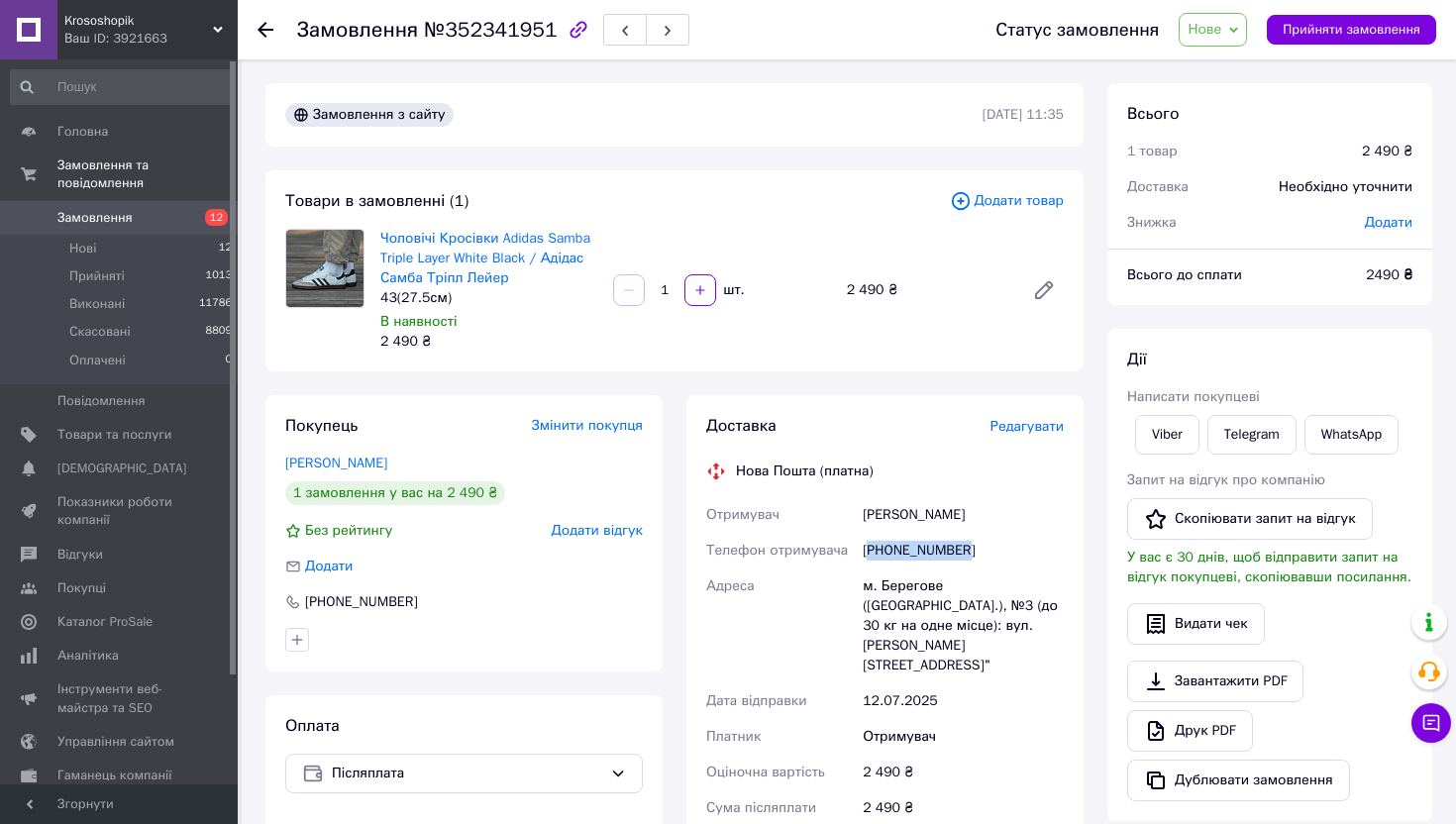 click on "[PHONE_NUMBER]" at bounding box center (963, 551) 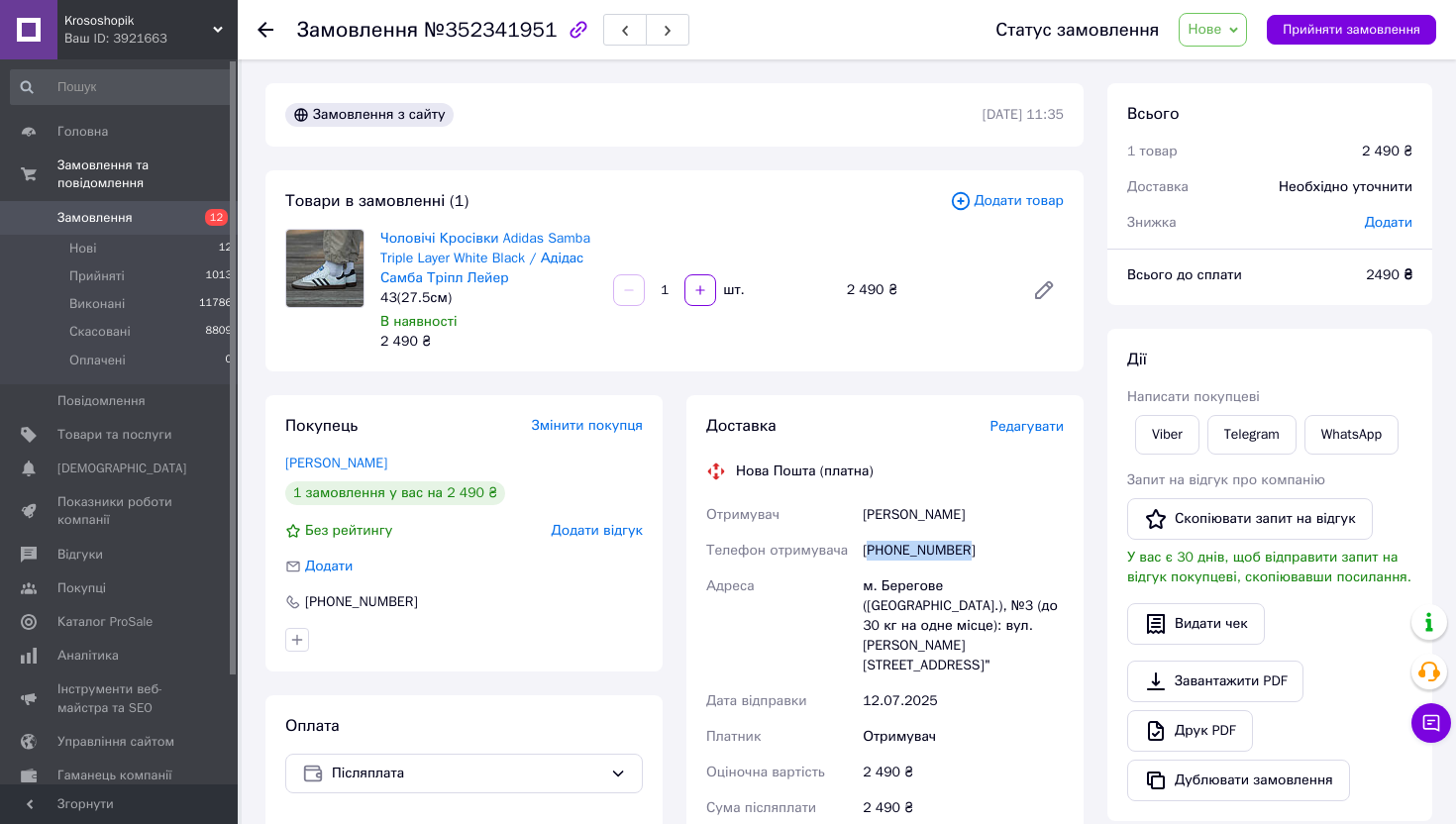 drag, startPoint x: 862, startPoint y: 511, endPoint x: 1079, endPoint y: 513, distance: 217.00922 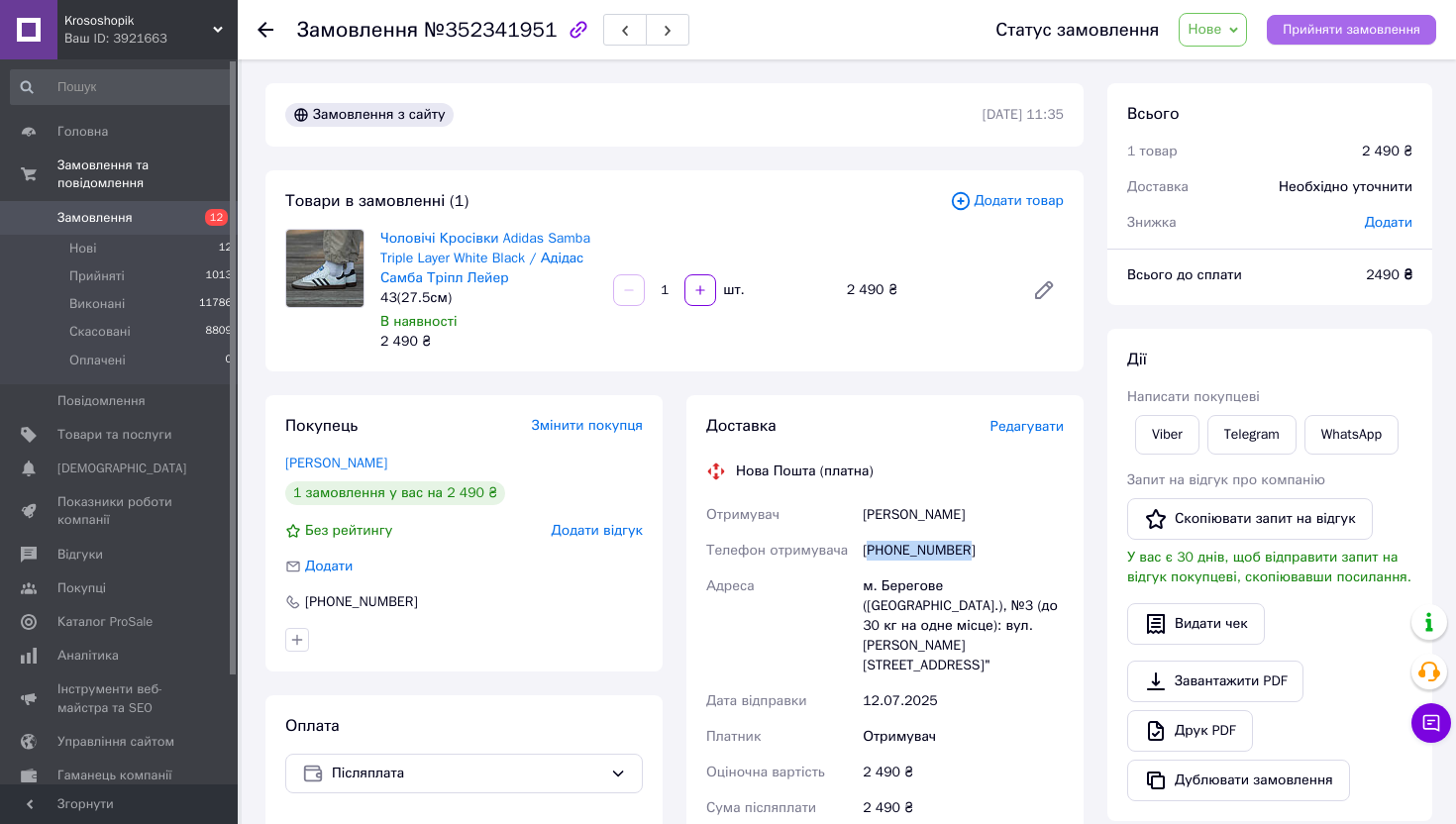 click on "Прийняти замовлення" at bounding box center (1351, 30) 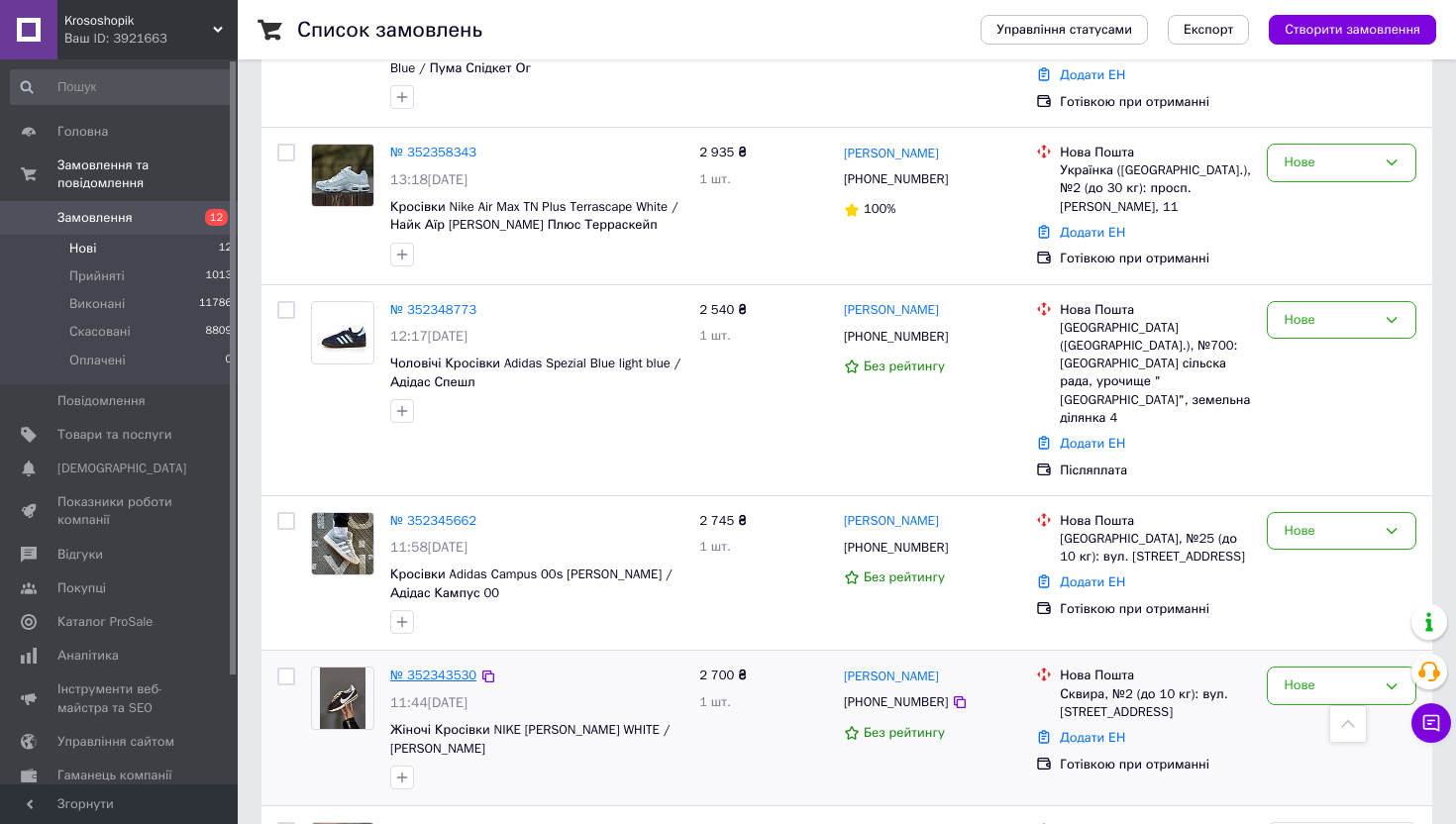 click on "№ 352343530" at bounding box center (433, 674) 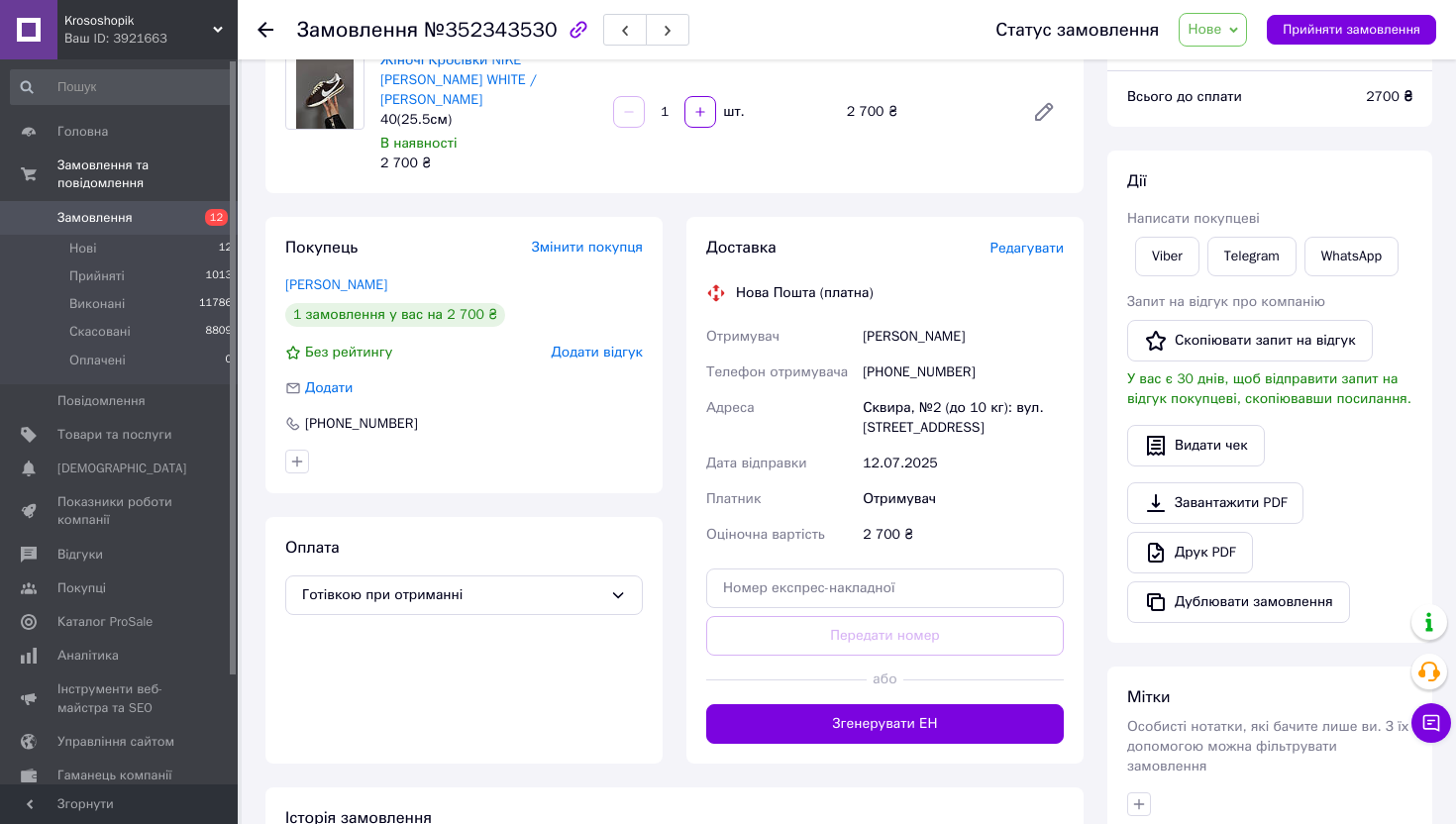 scroll, scrollTop: 0, scrollLeft: 0, axis: both 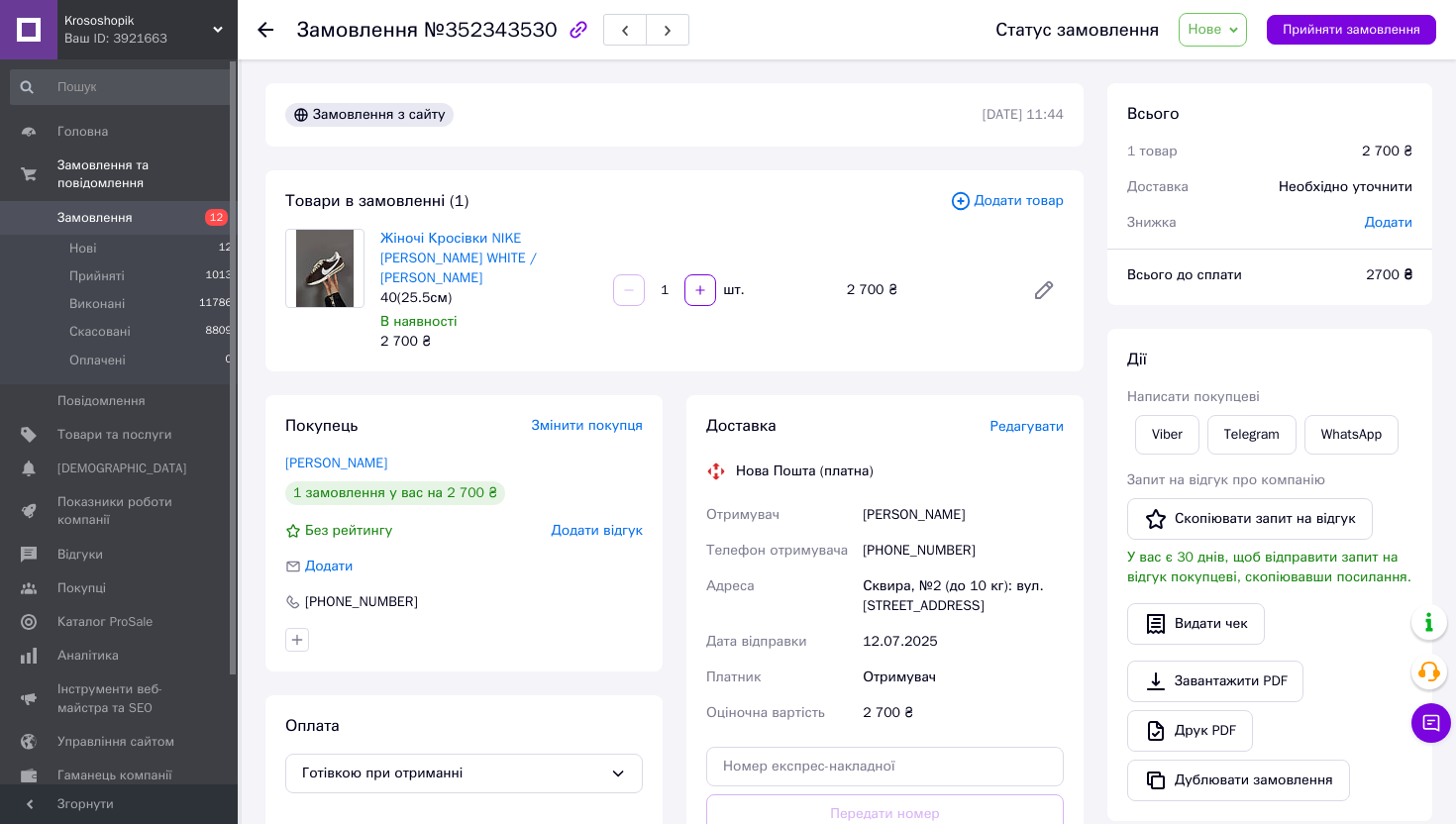 click on "[PHONE_NUMBER]" at bounding box center (963, 551) 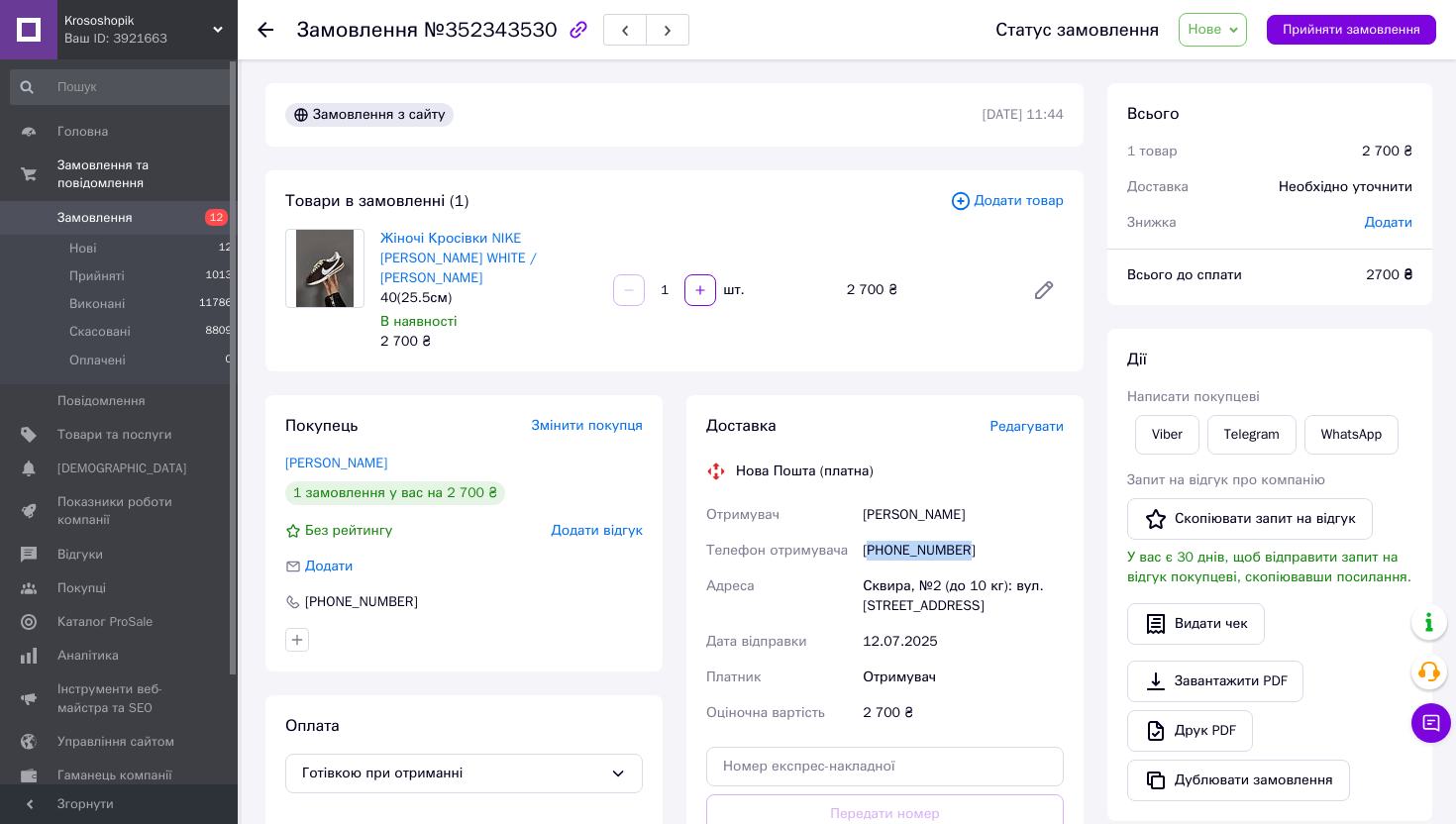 click on "[PHONE_NUMBER]" at bounding box center (963, 551) 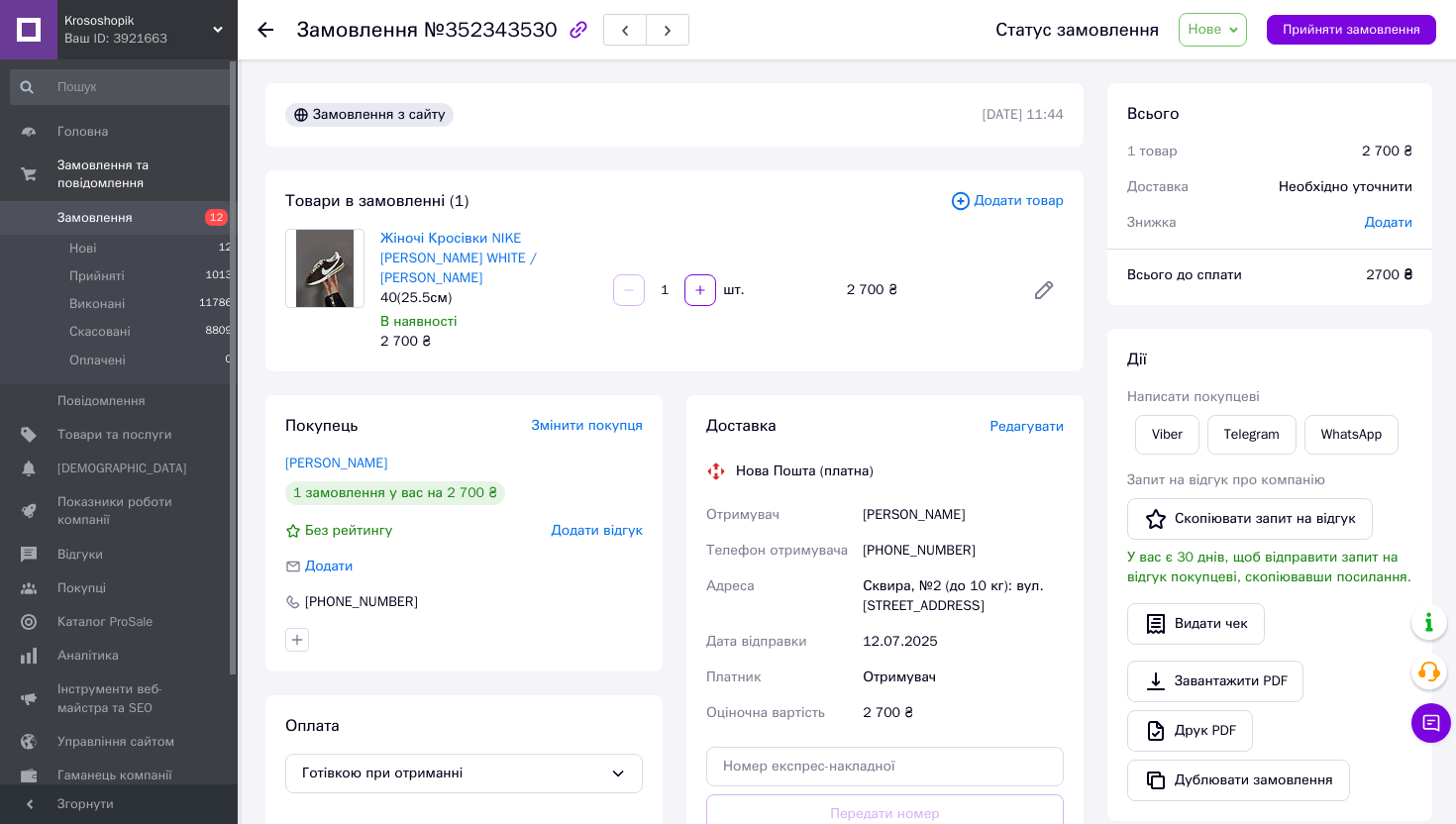 click on "[PERSON_NAME]" at bounding box center [963, 515] 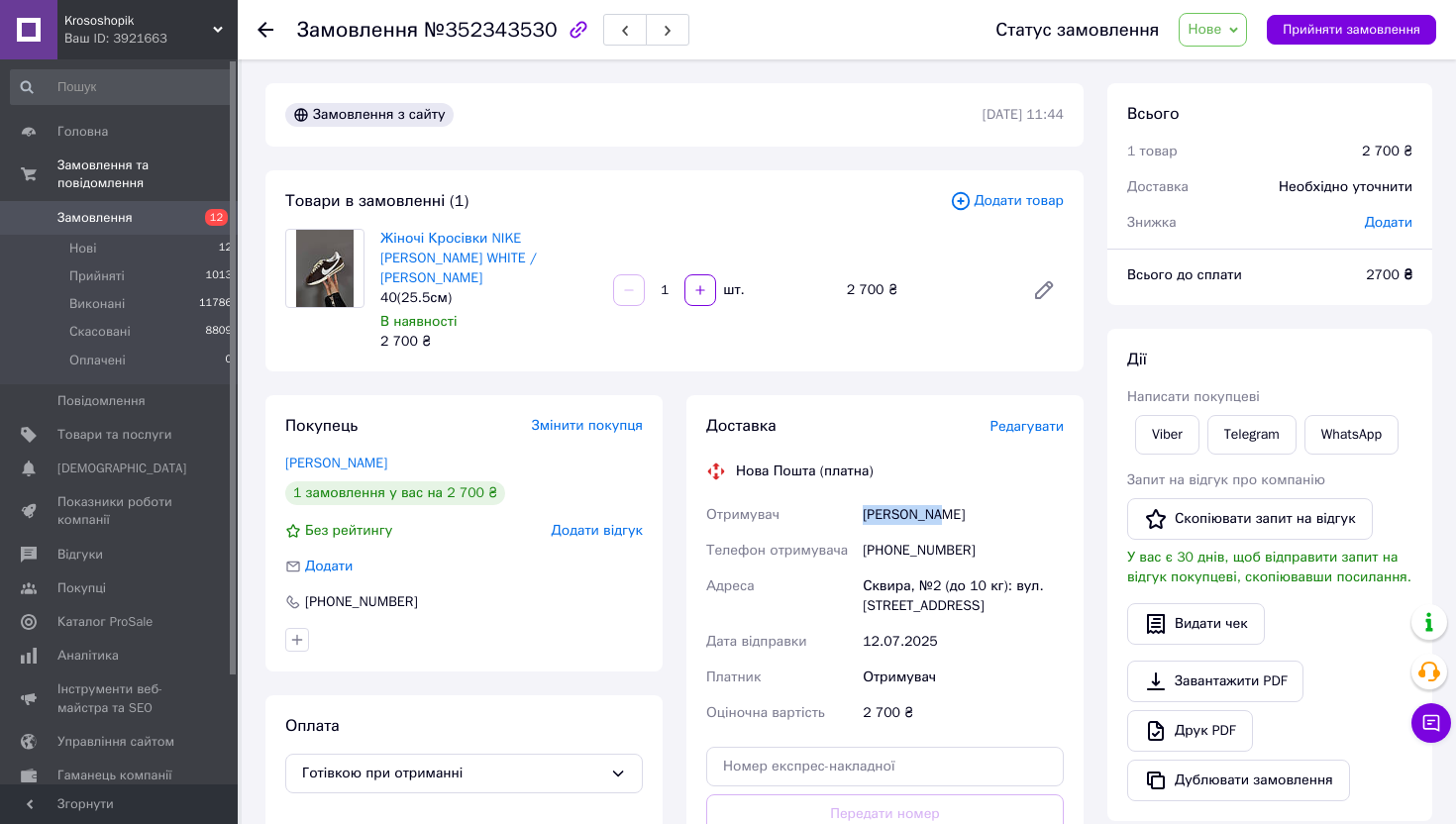 click on "[PERSON_NAME]" at bounding box center [963, 515] 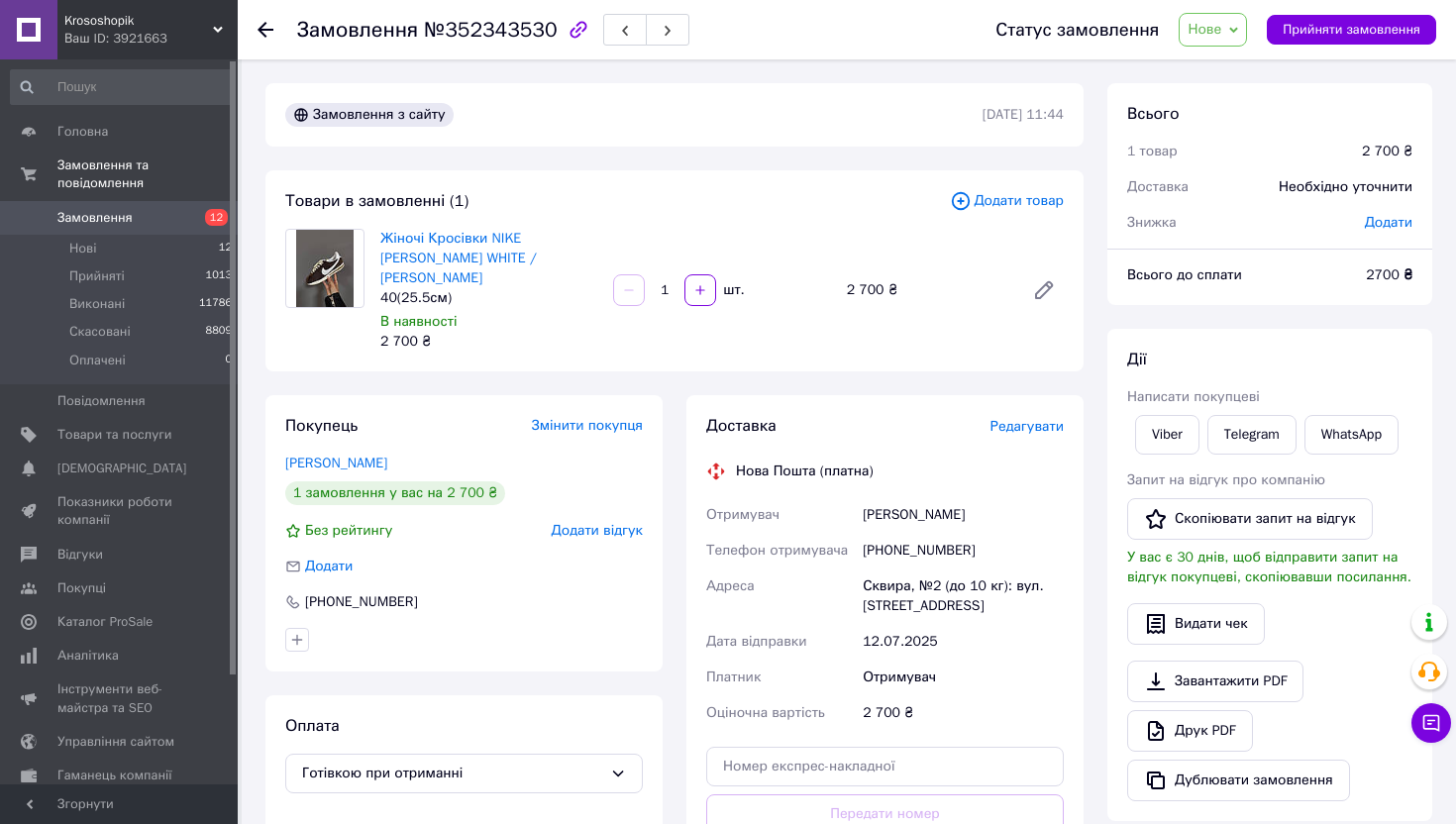 click on "[PERSON_NAME]" at bounding box center (963, 515) 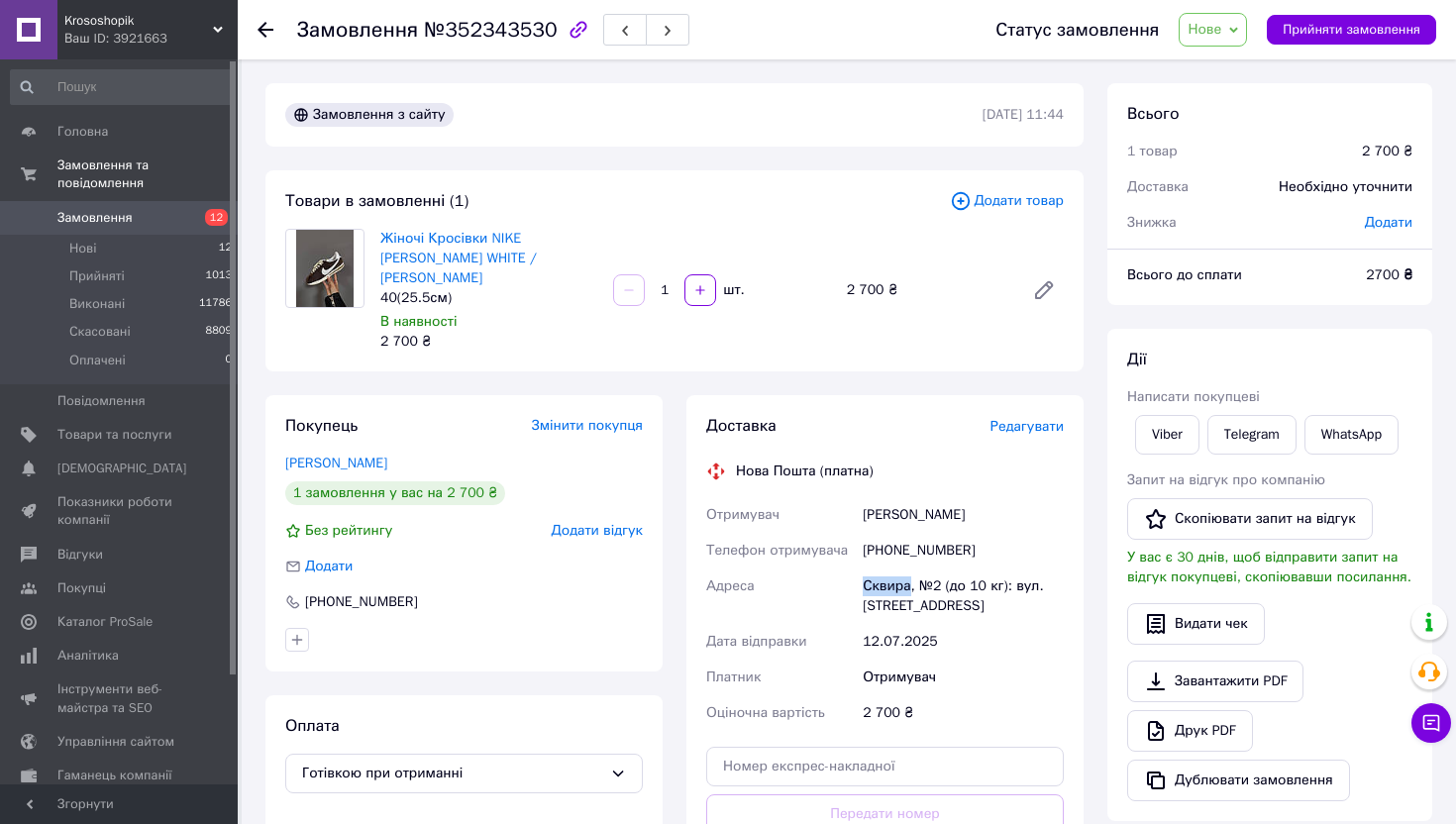 click on "Сквира, №2 (до 10 кг): вул. [STREET_ADDRESS]" at bounding box center (963, 596) 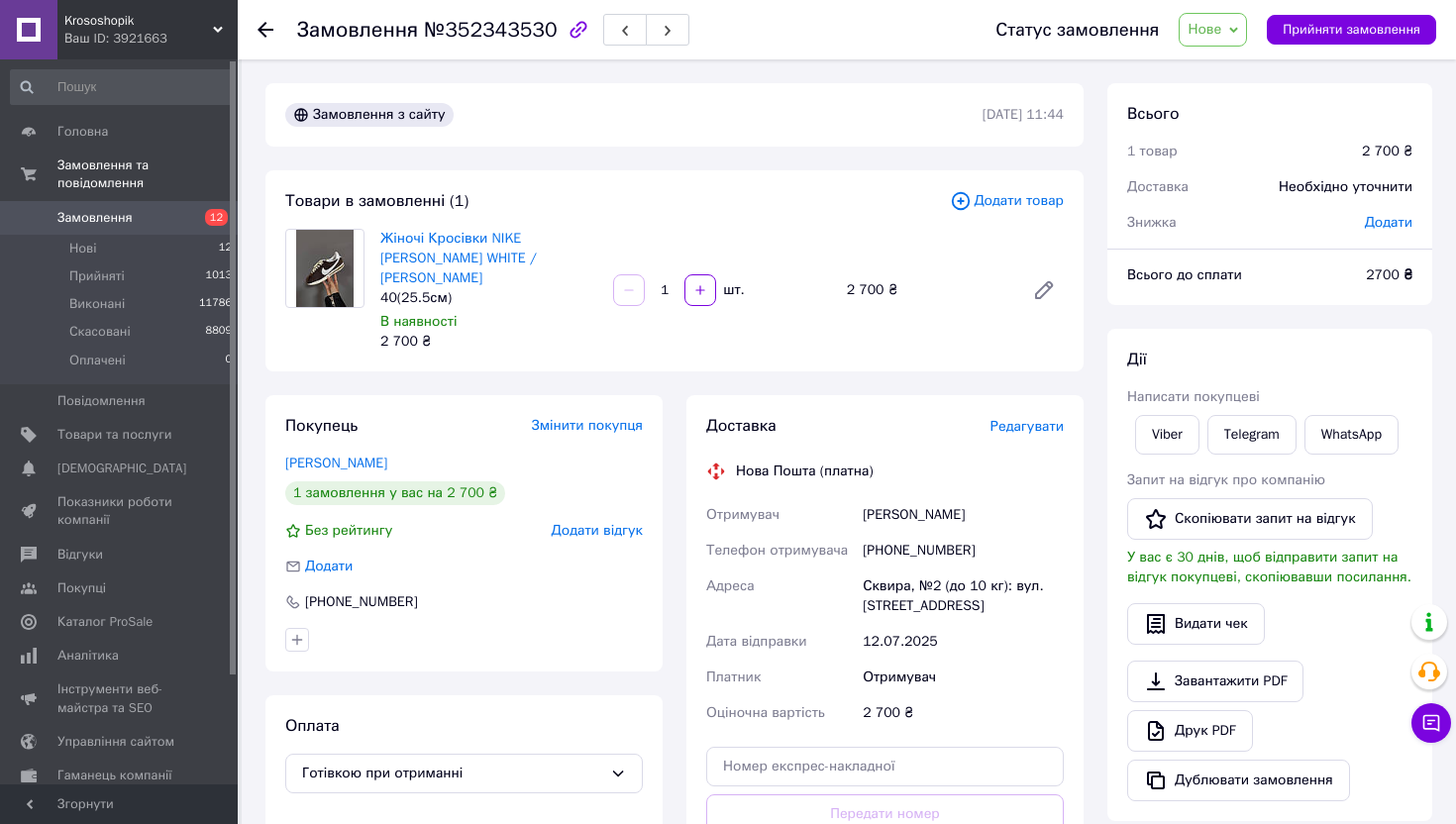 click on "[PHONE_NUMBER]" at bounding box center (963, 551) 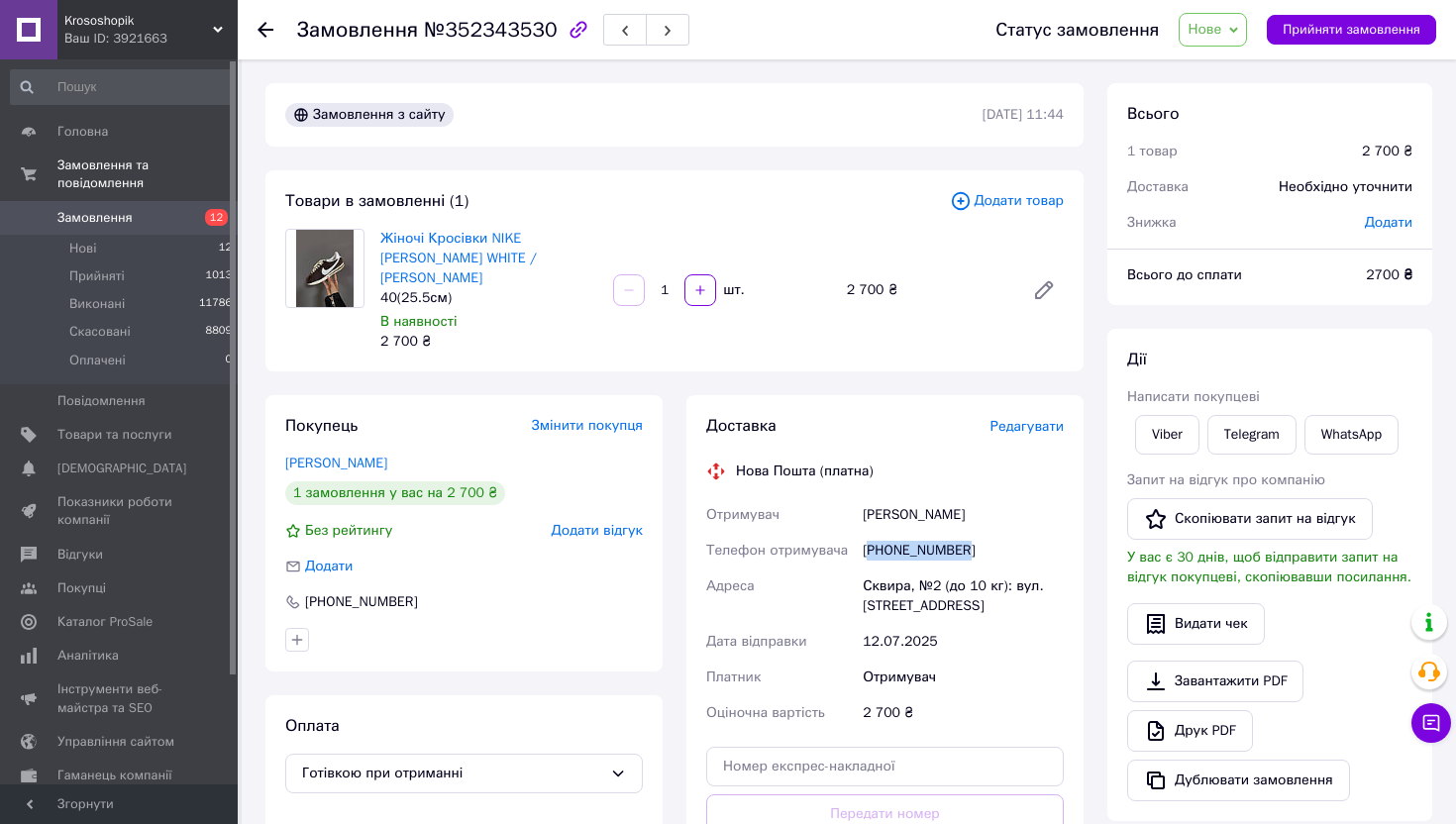 click on "[PHONE_NUMBER]" at bounding box center (963, 551) 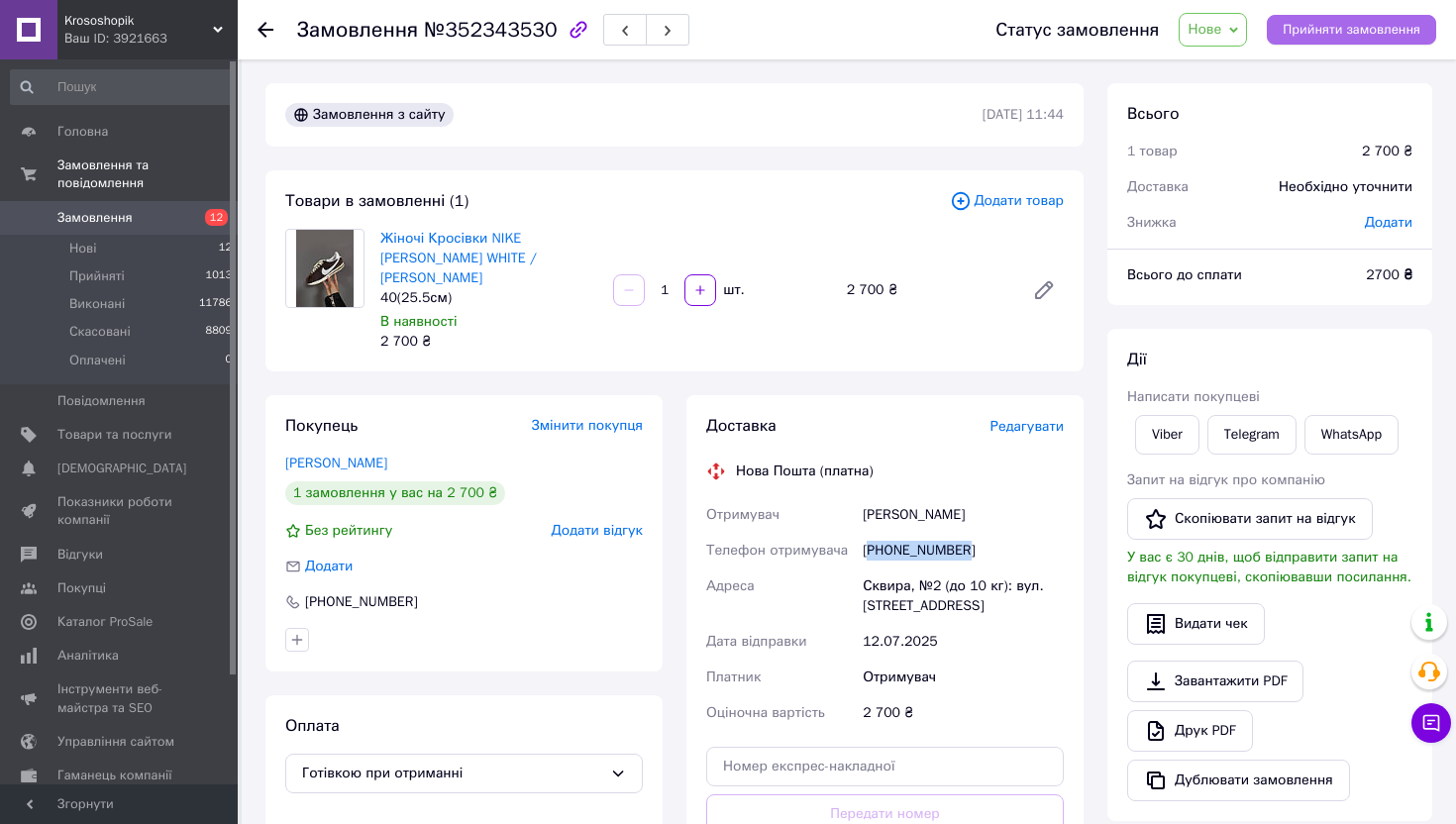 click on "Прийняти замовлення" at bounding box center [1351, 30] 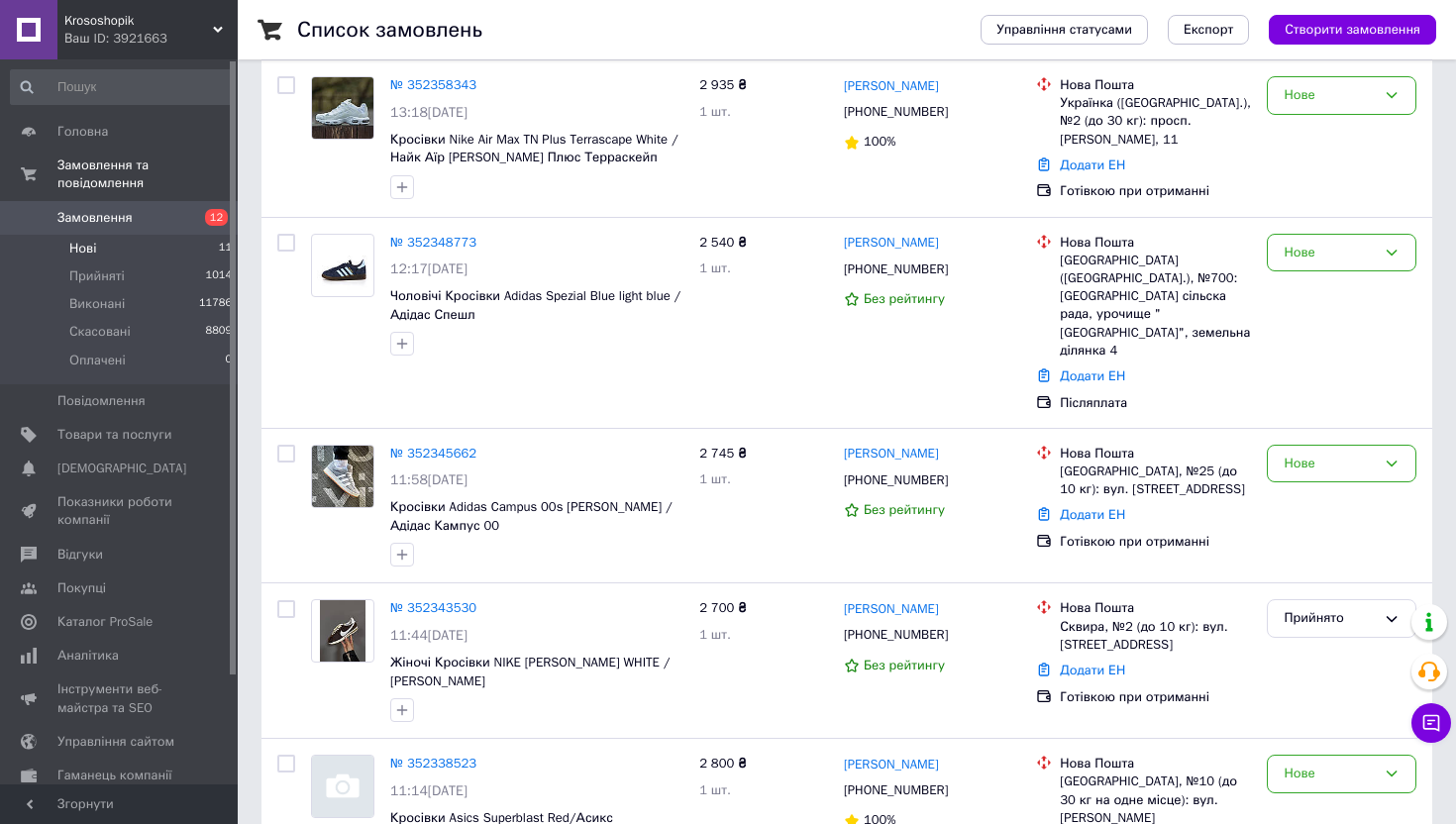 scroll, scrollTop: 702, scrollLeft: 0, axis: vertical 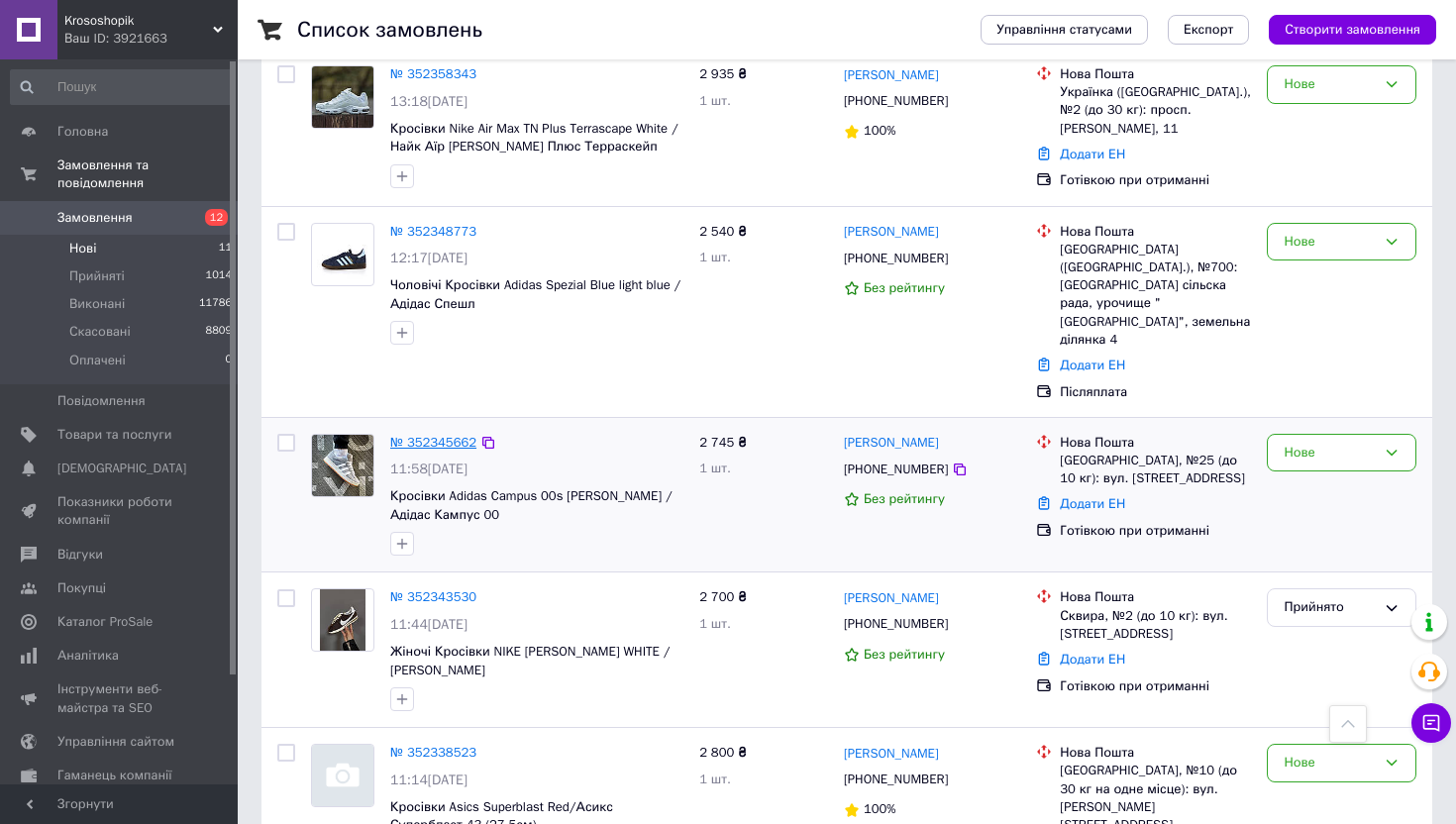 click on "№ 352345662" at bounding box center [433, 442] 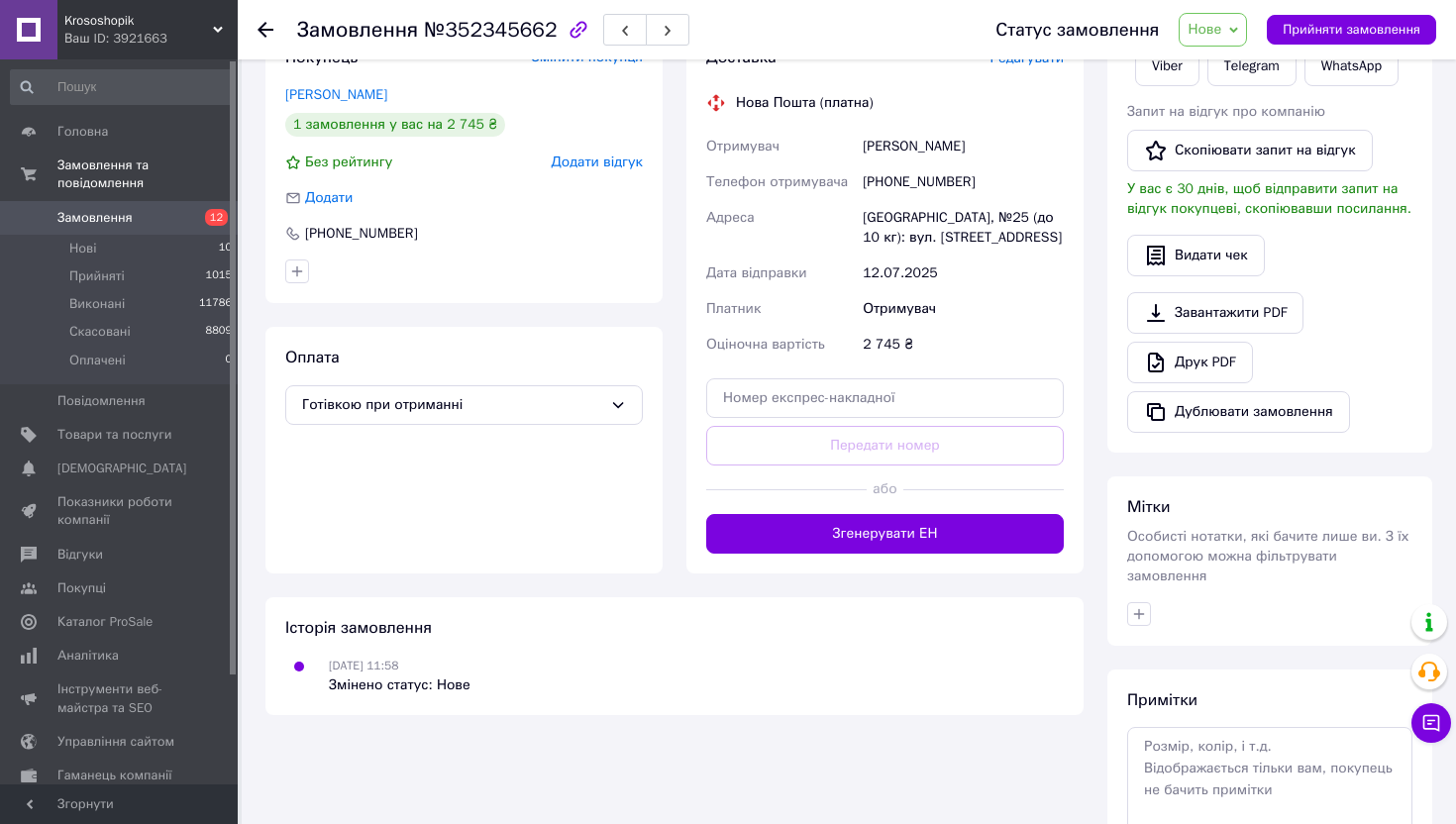 scroll, scrollTop: 0, scrollLeft: 0, axis: both 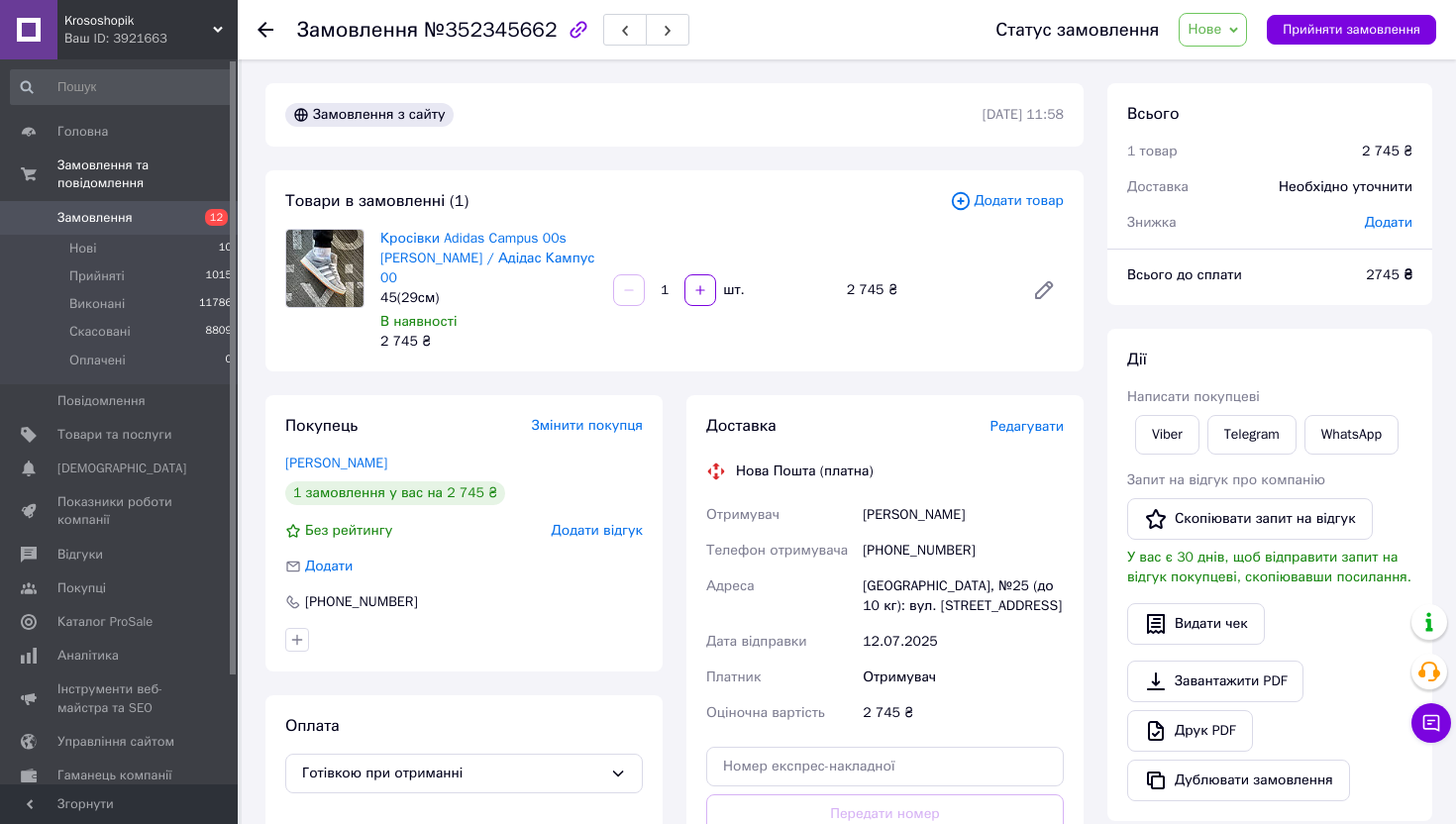 click on "[PHONE_NUMBER]" at bounding box center (963, 551) 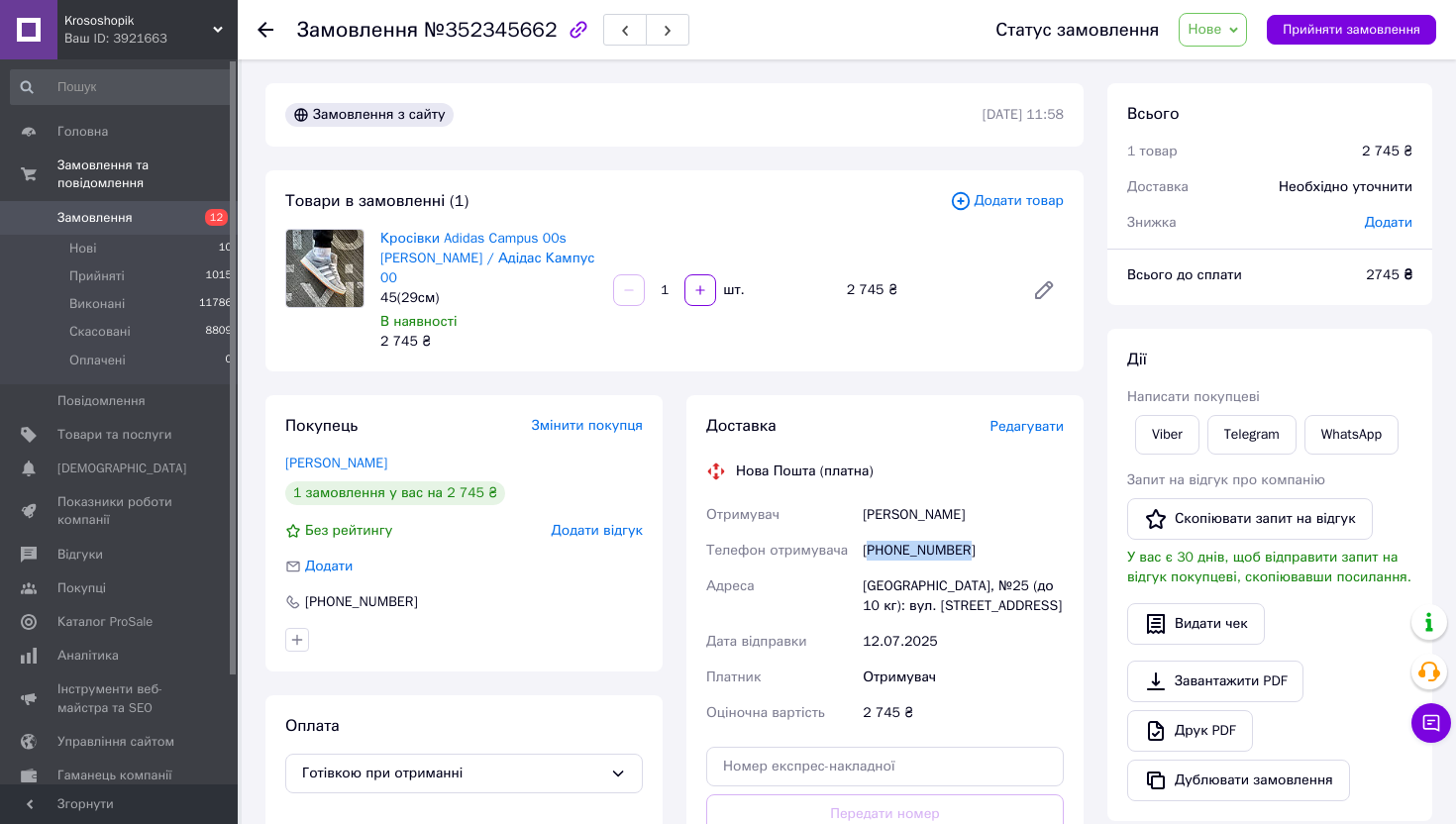 click on "[PHONE_NUMBER]" at bounding box center (963, 551) 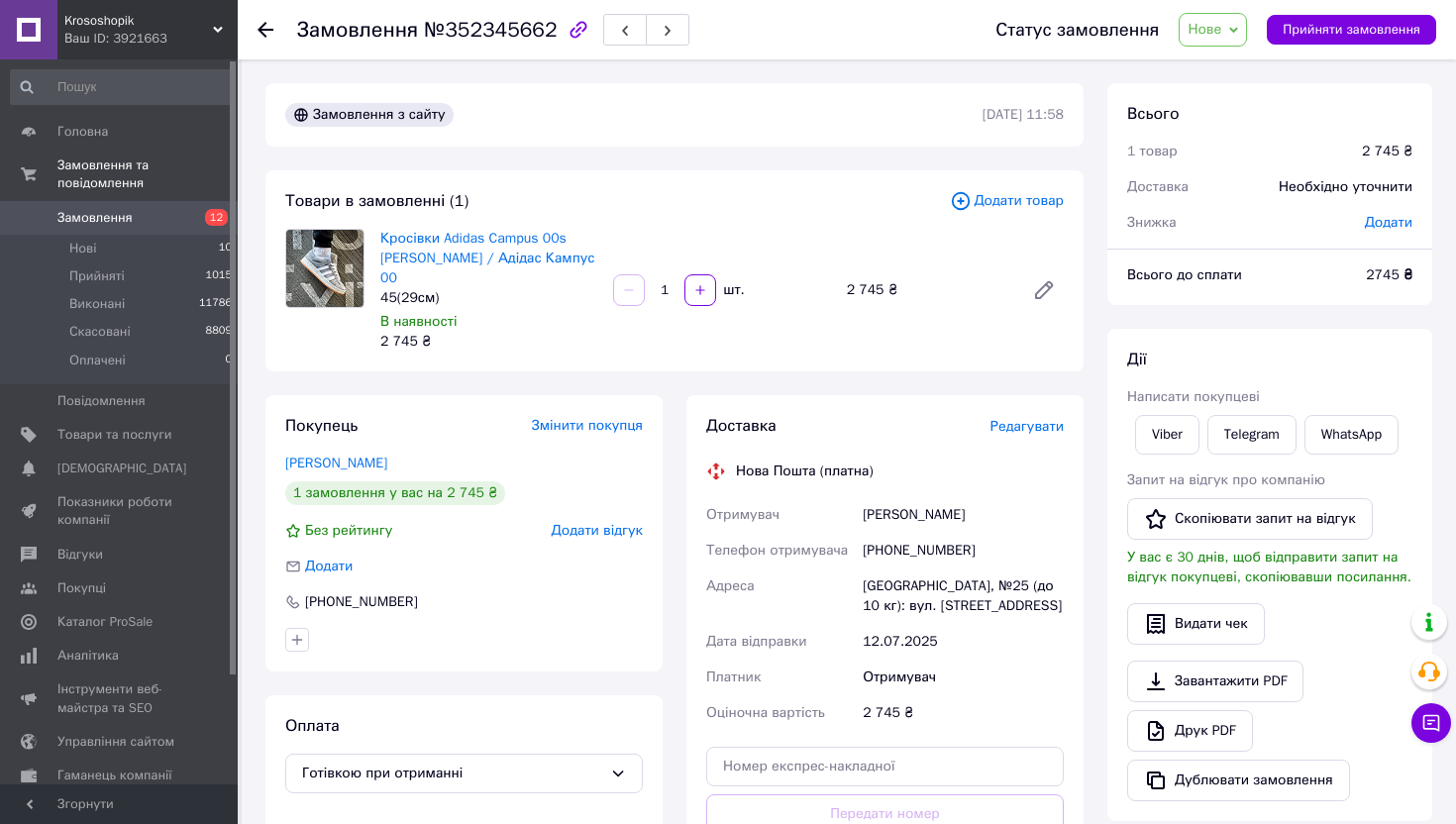 click on "[PERSON_NAME]" at bounding box center (963, 515) 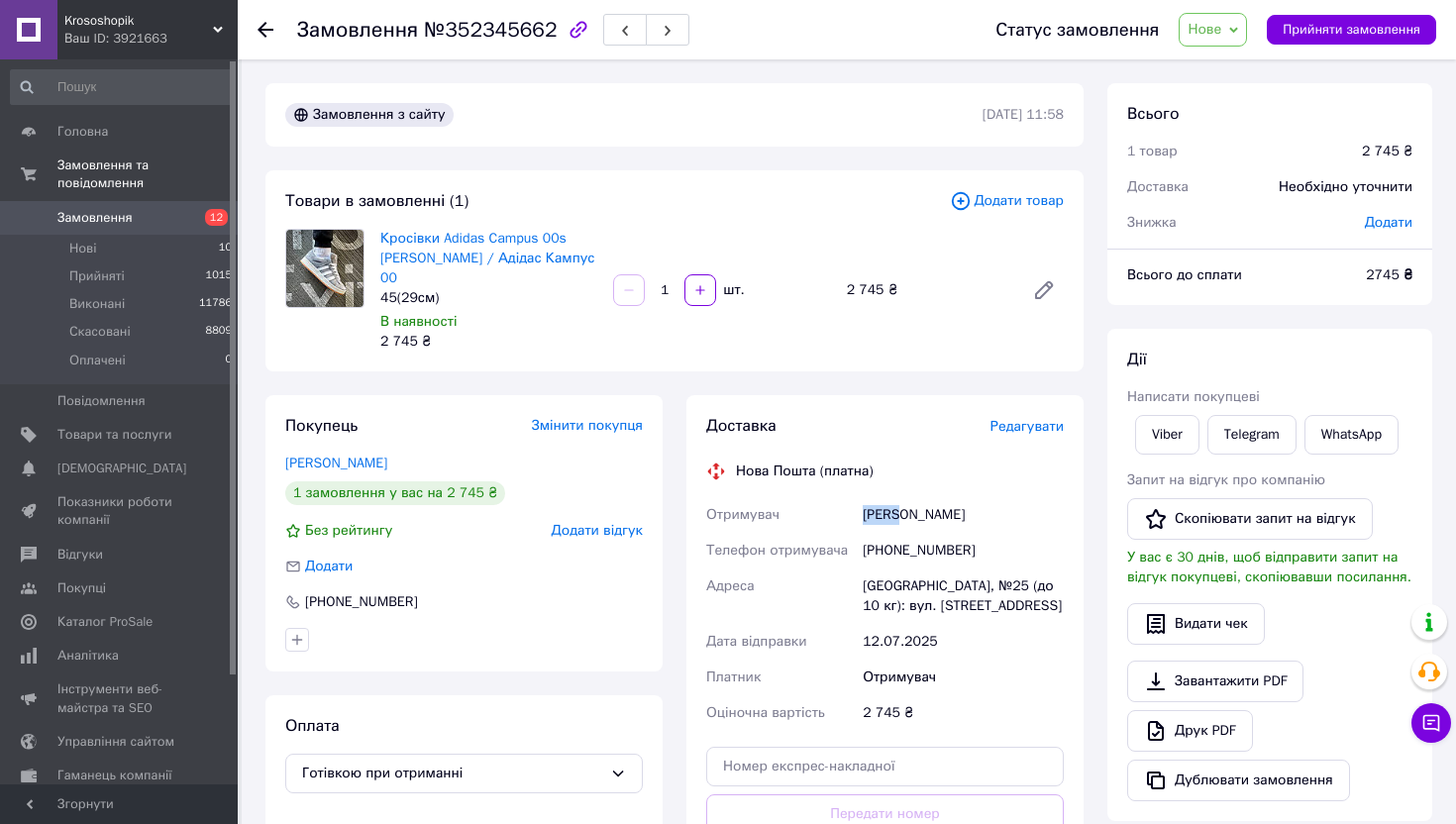 click on "[PERSON_NAME]" at bounding box center [963, 515] 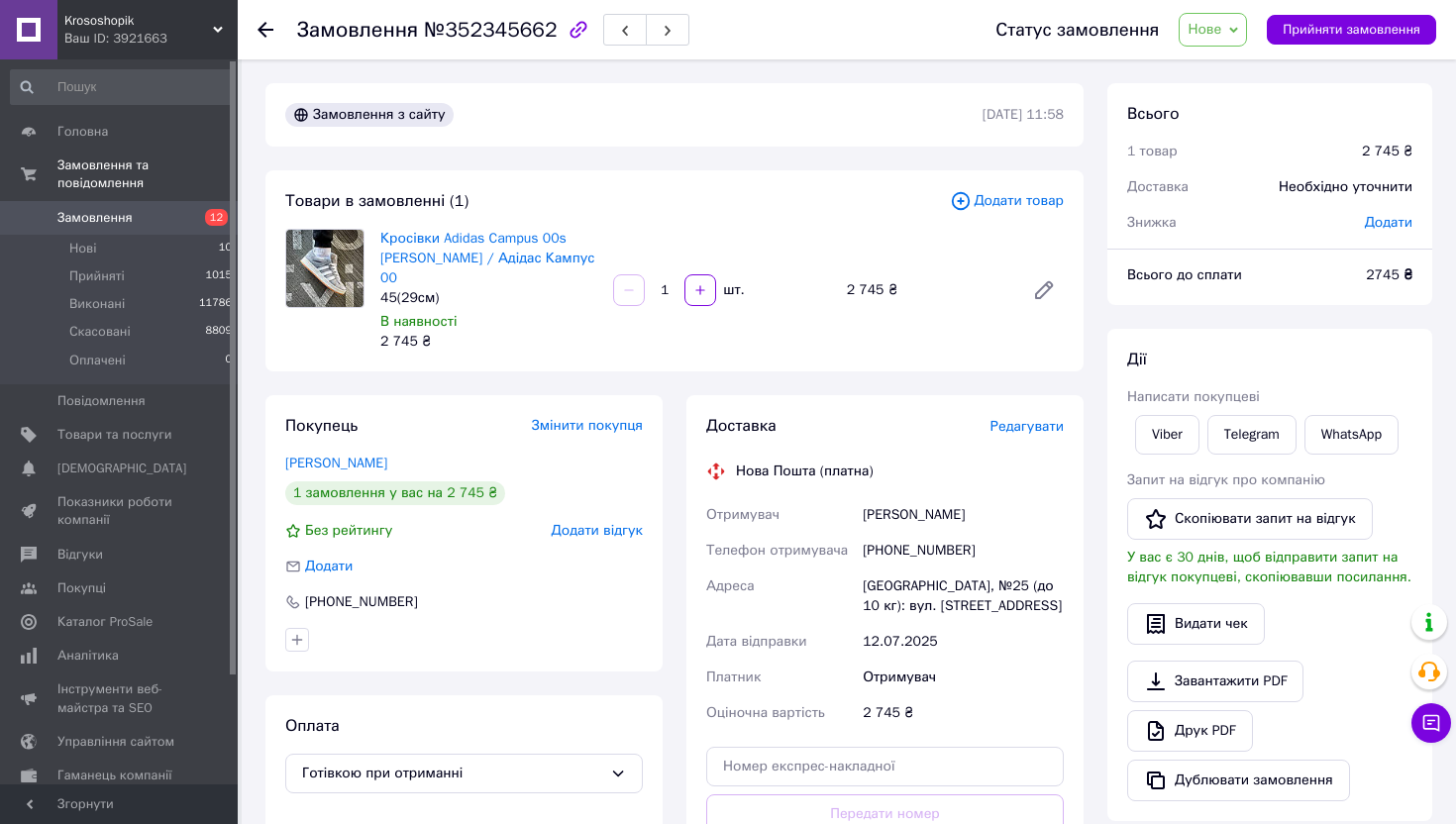 click on "[PERSON_NAME]" at bounding box center (963, 515) 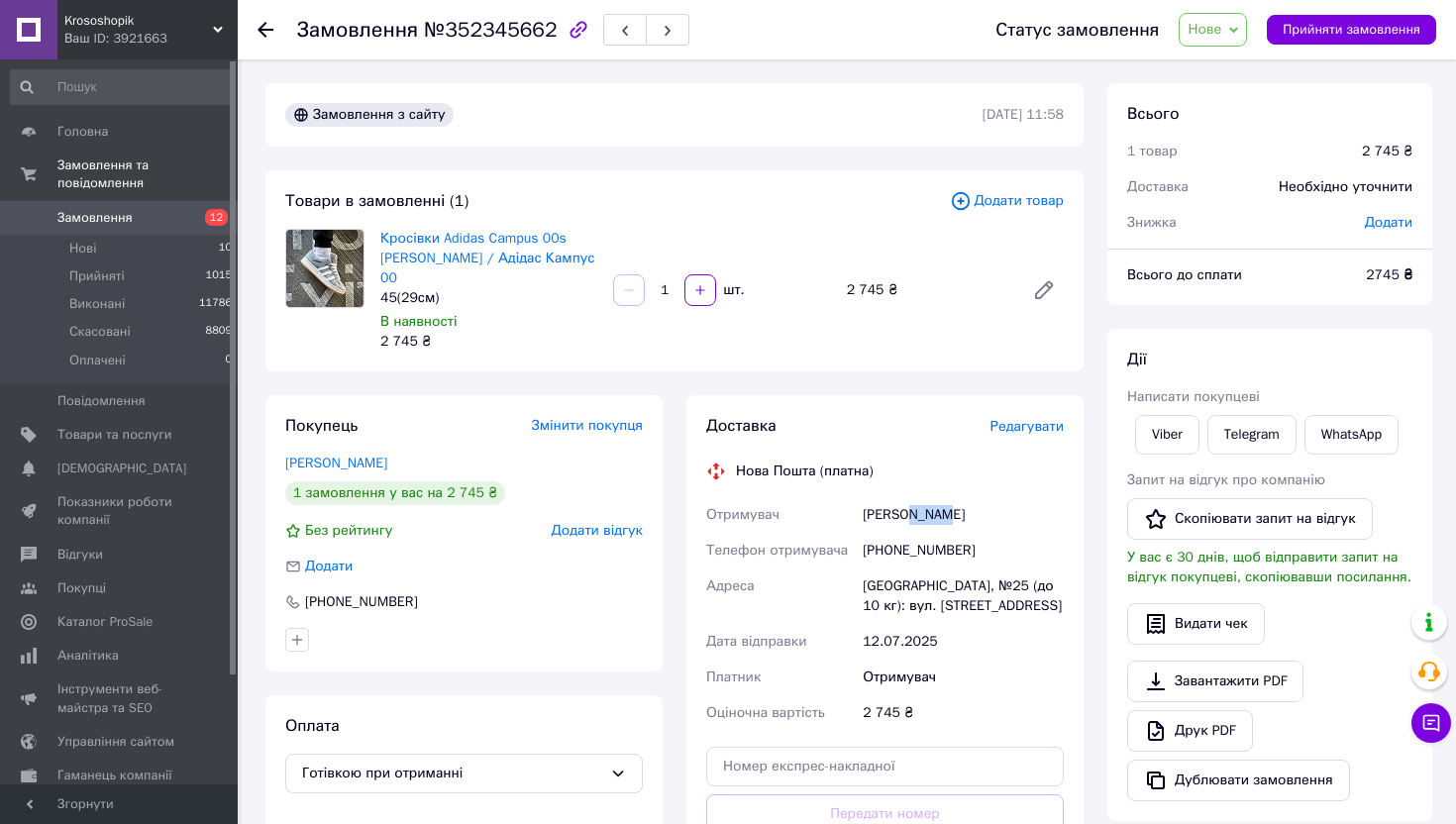 click on "[PERSON_NAME]" at bounding box center (963, 515) 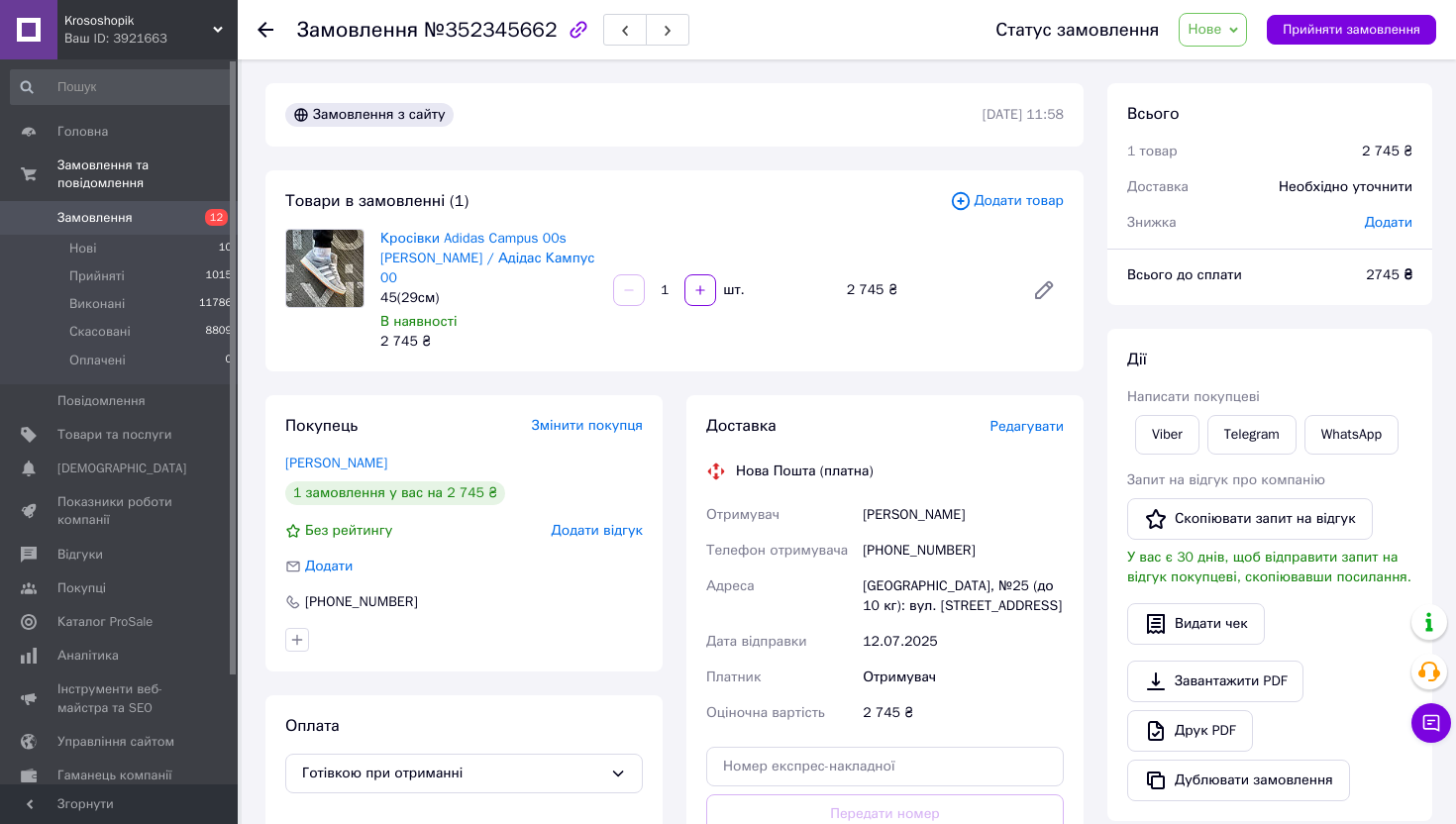 click on "[GEOGRAPHIC_DATA], №25 (до 10 кг): вул. [STREET_ADDRESS]" at bounding box center (963, 596) 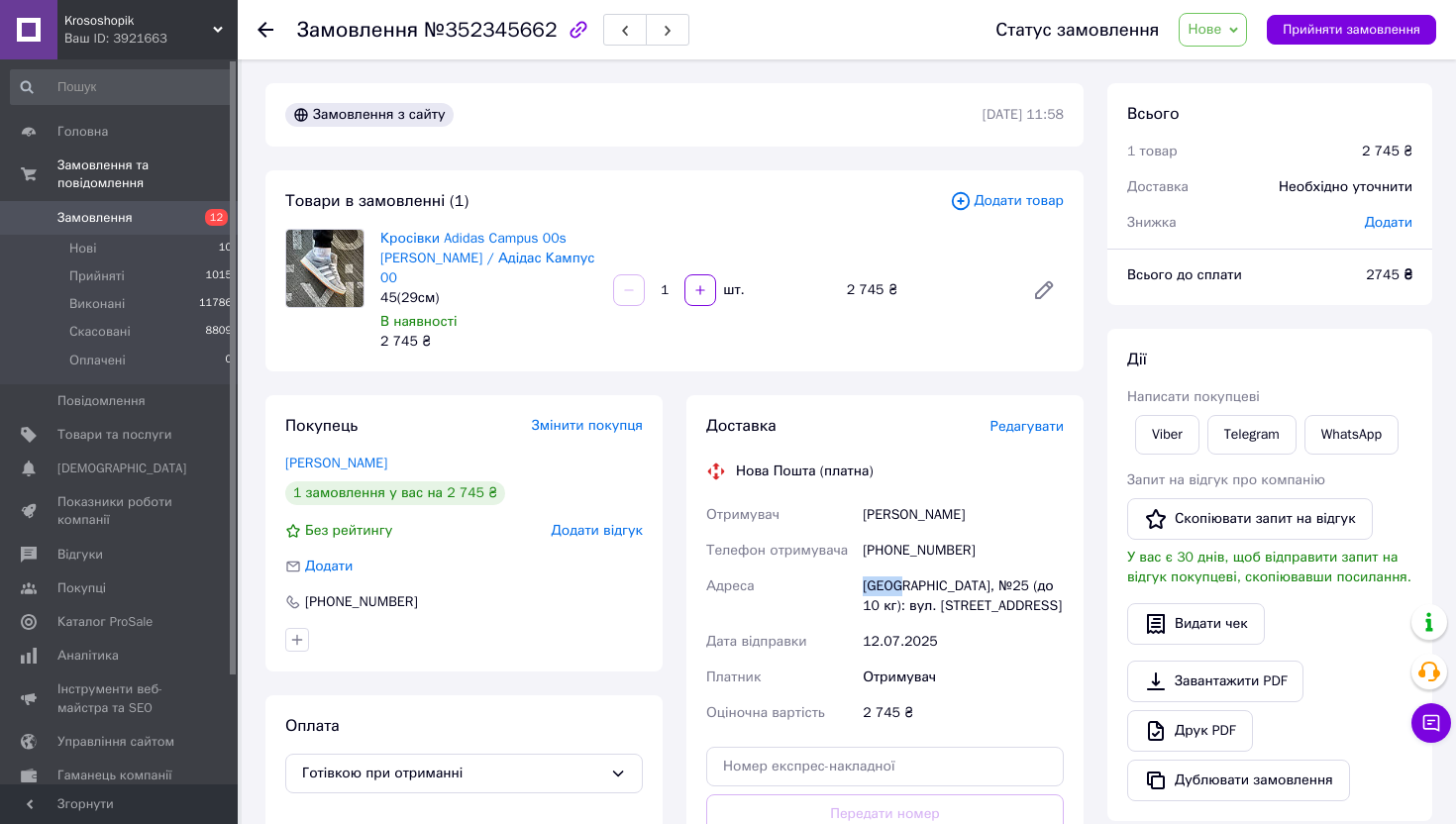click on "[GEOGRAPHIC_DATA], №25 (до 10 кг): вул. [STREET_ADDRESS]" at bounding box center (963, 596) 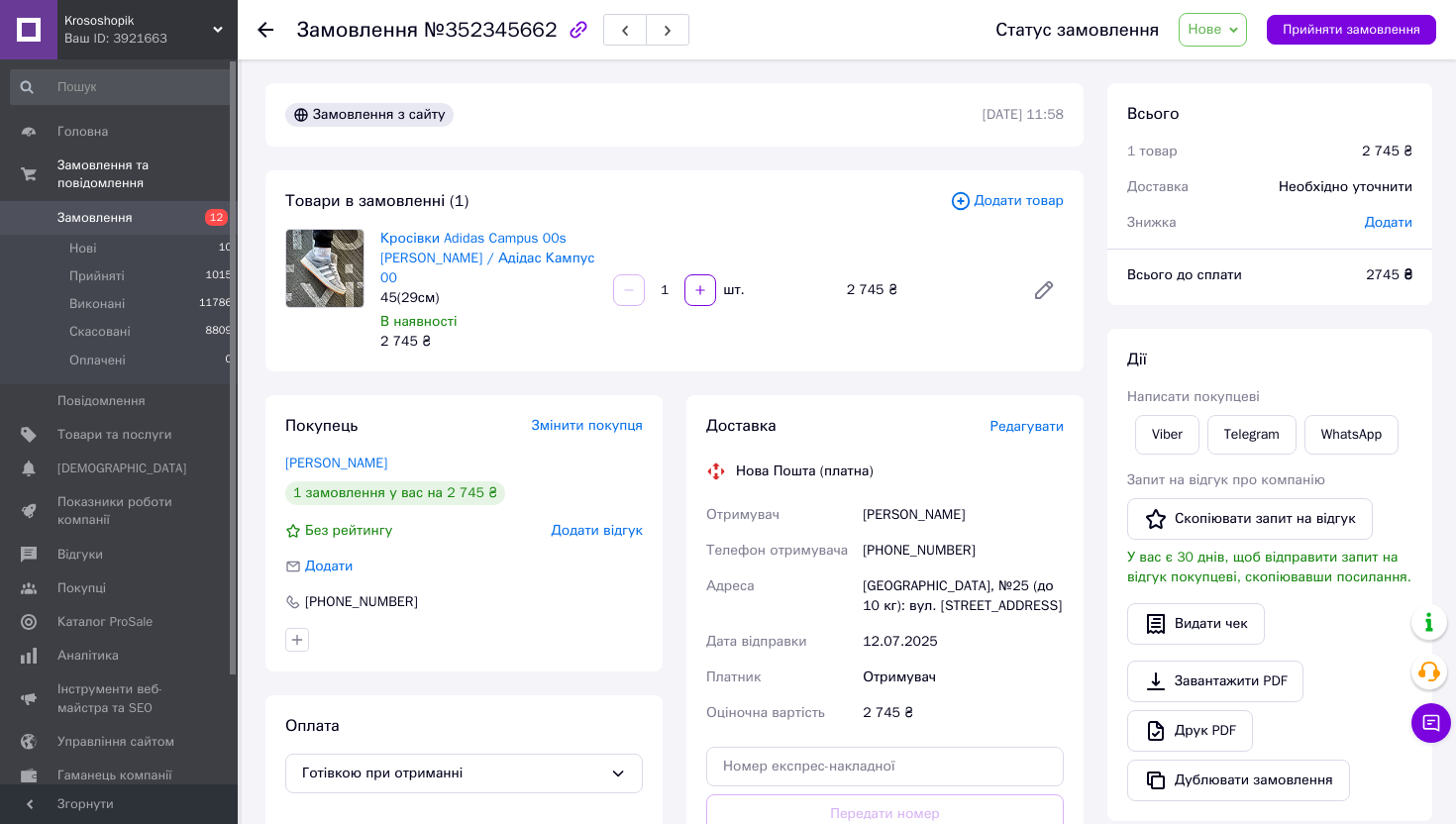 click on "[PHONE_NUMBER]" at bounding box center [963, 551] 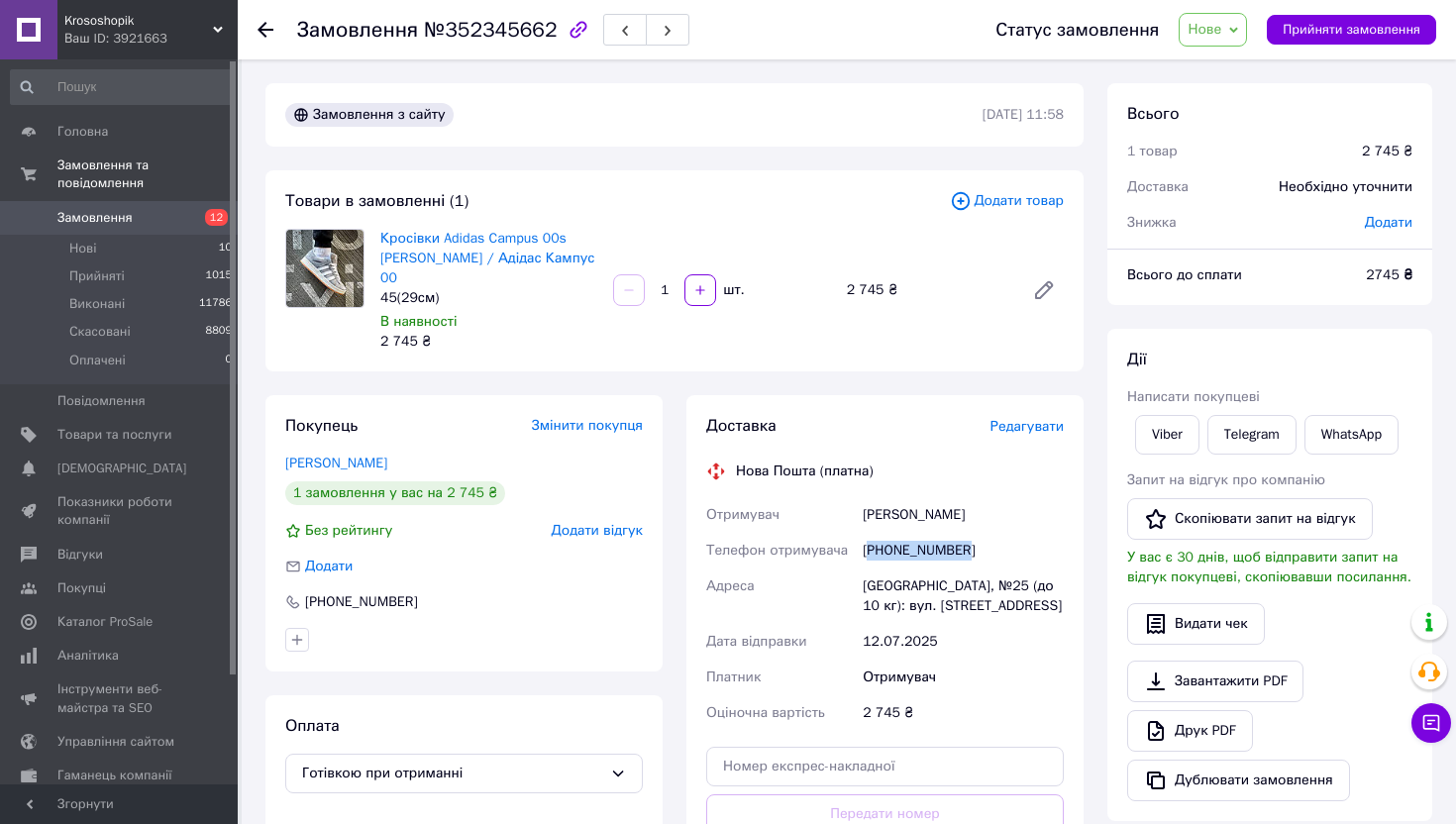 click on "[PHONE_NUMBER]" at bounding box center (963, 551) 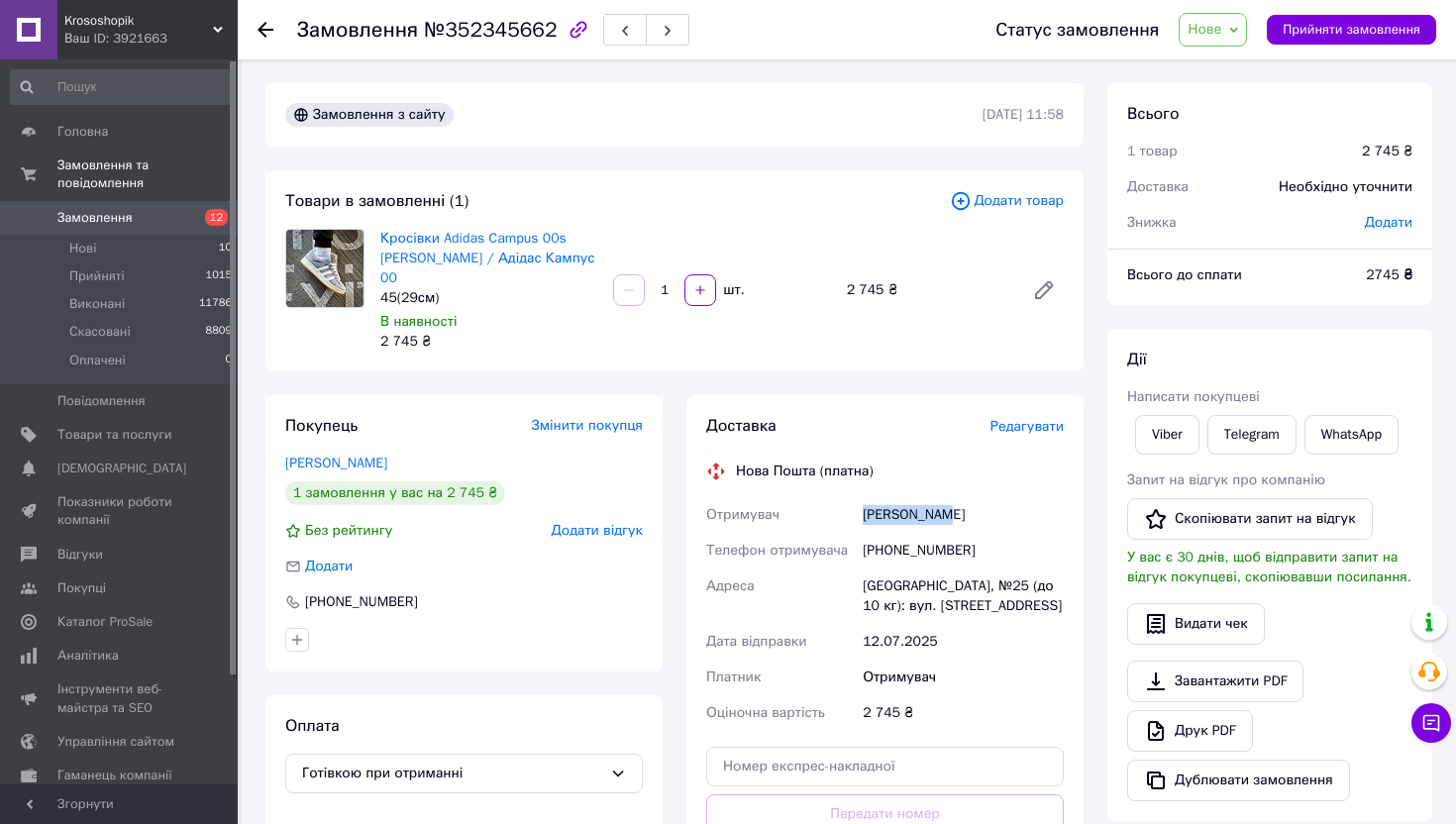 drag, startPoint x: 862, startPoint y: 501, endPoint x: 952, endPoint y: 500, distance: 90.00556 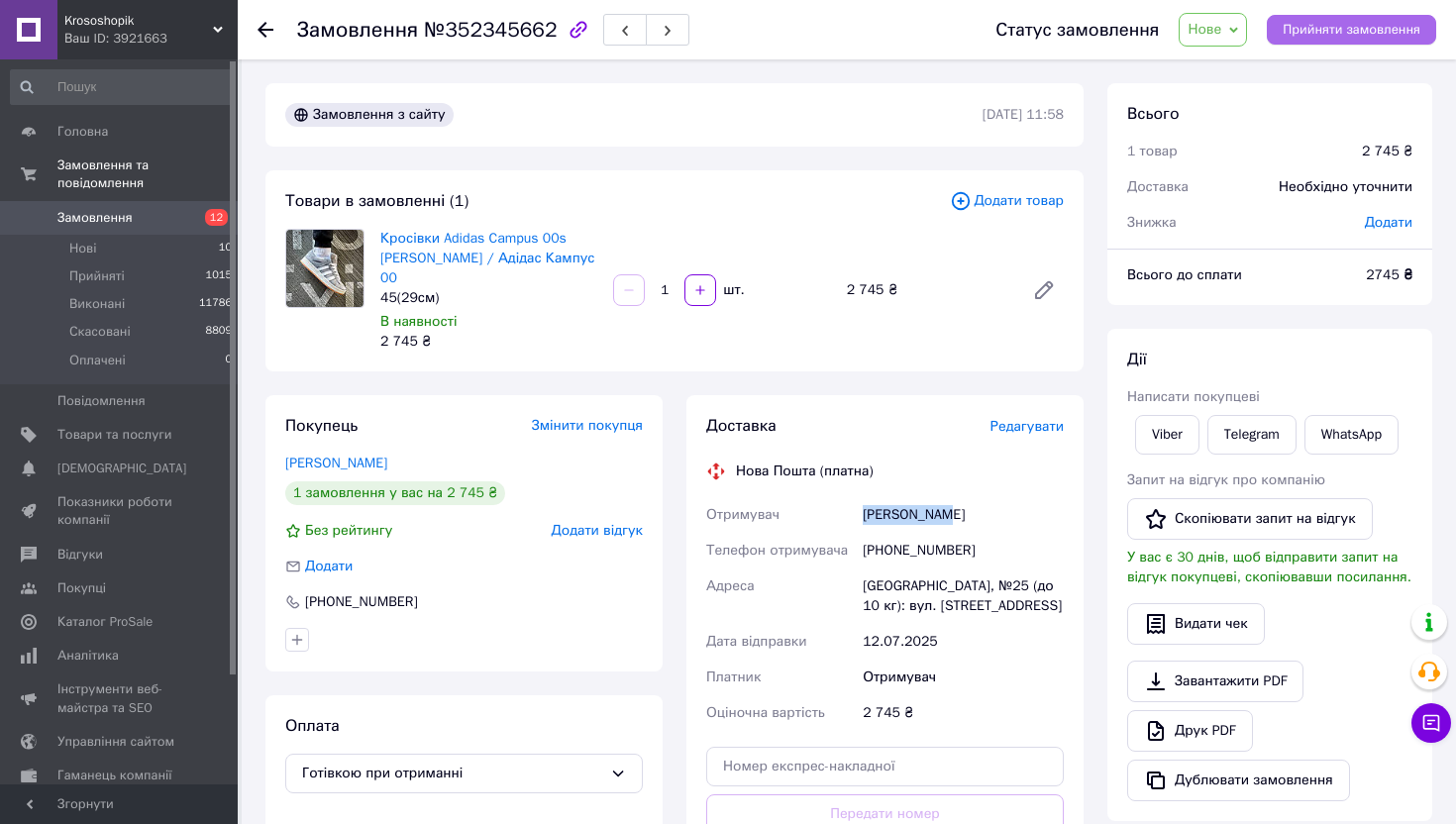 click on "Прийняти замовлення" at bounding box center (1351, 30) 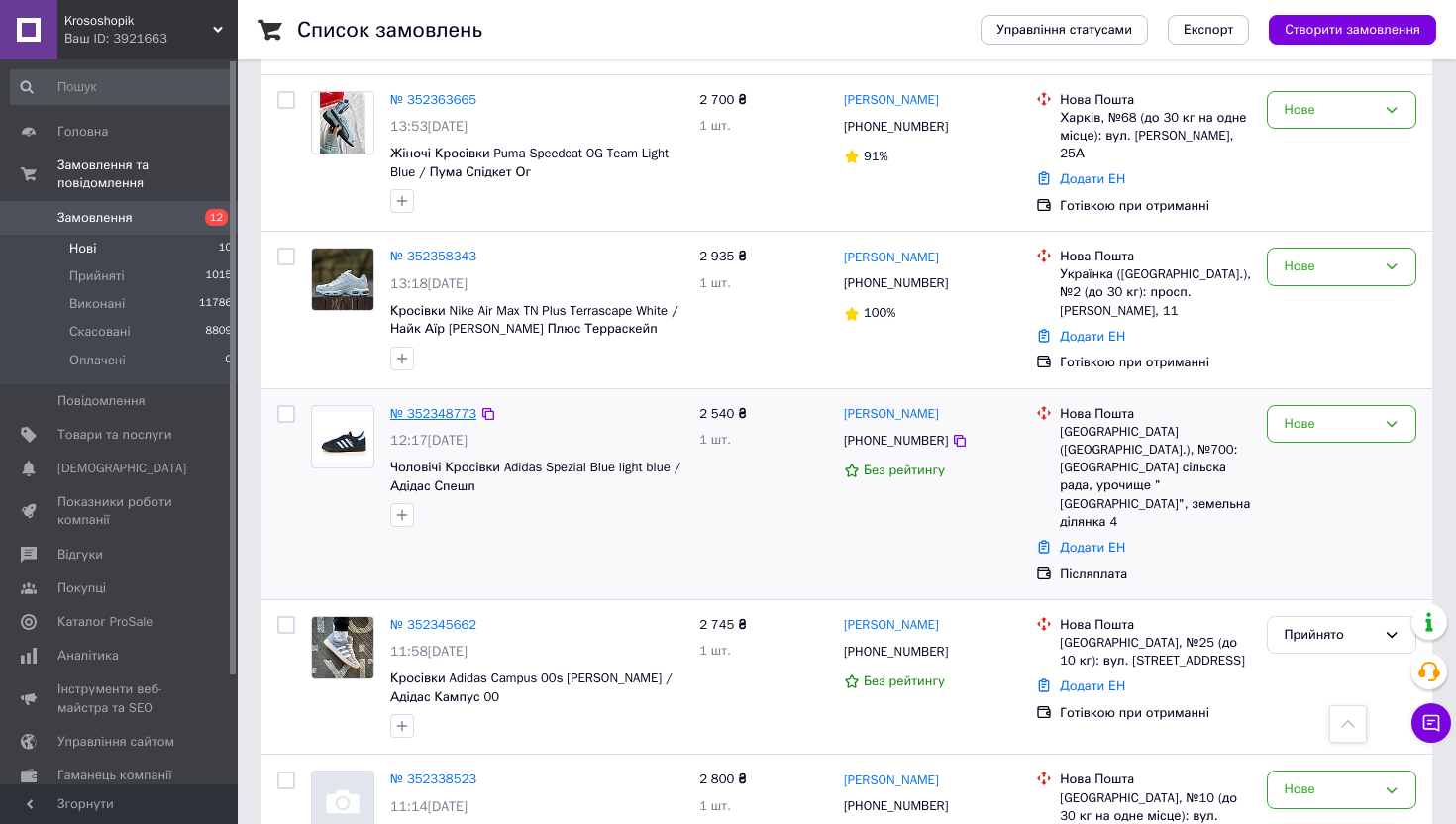 click on "№ 352348773" at bounding box center [433, 413] 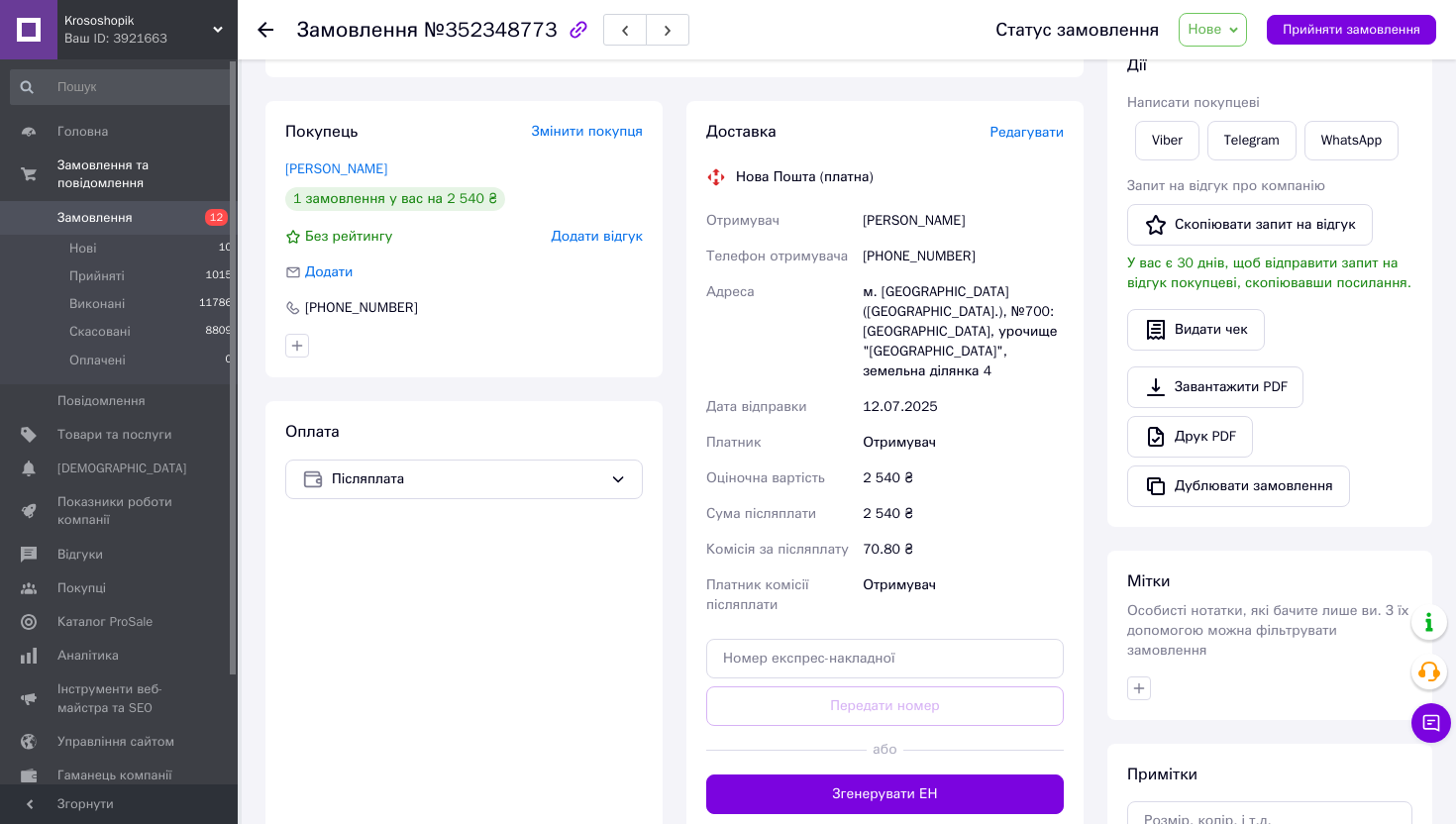 scroll, scrollTop: 0, scrollLeft: 0, axis: both 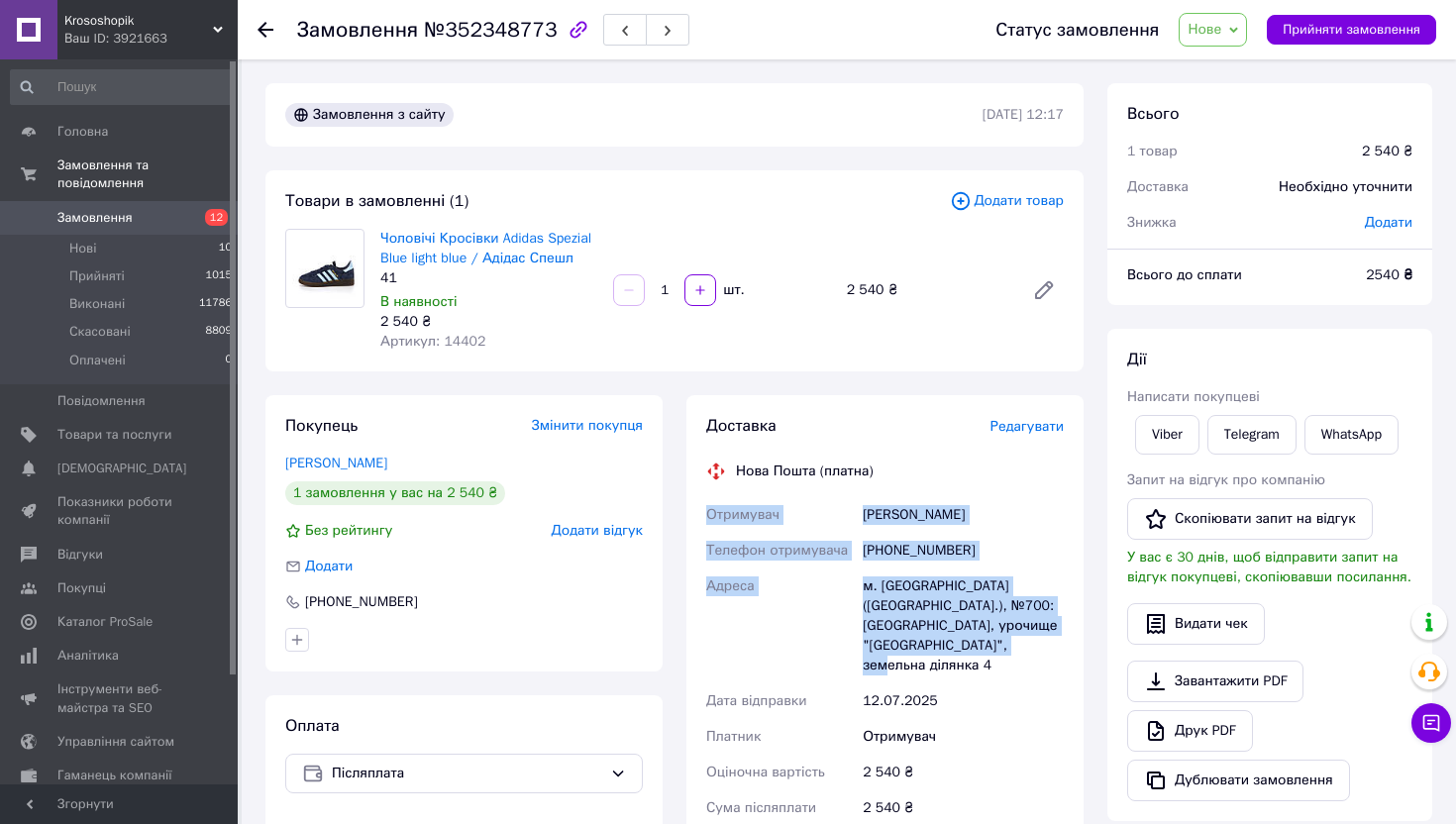 drag, startPoint x: 703, startPoint y: 515, endPoint x: 1065, endPoint y: 640, distance: 382.974 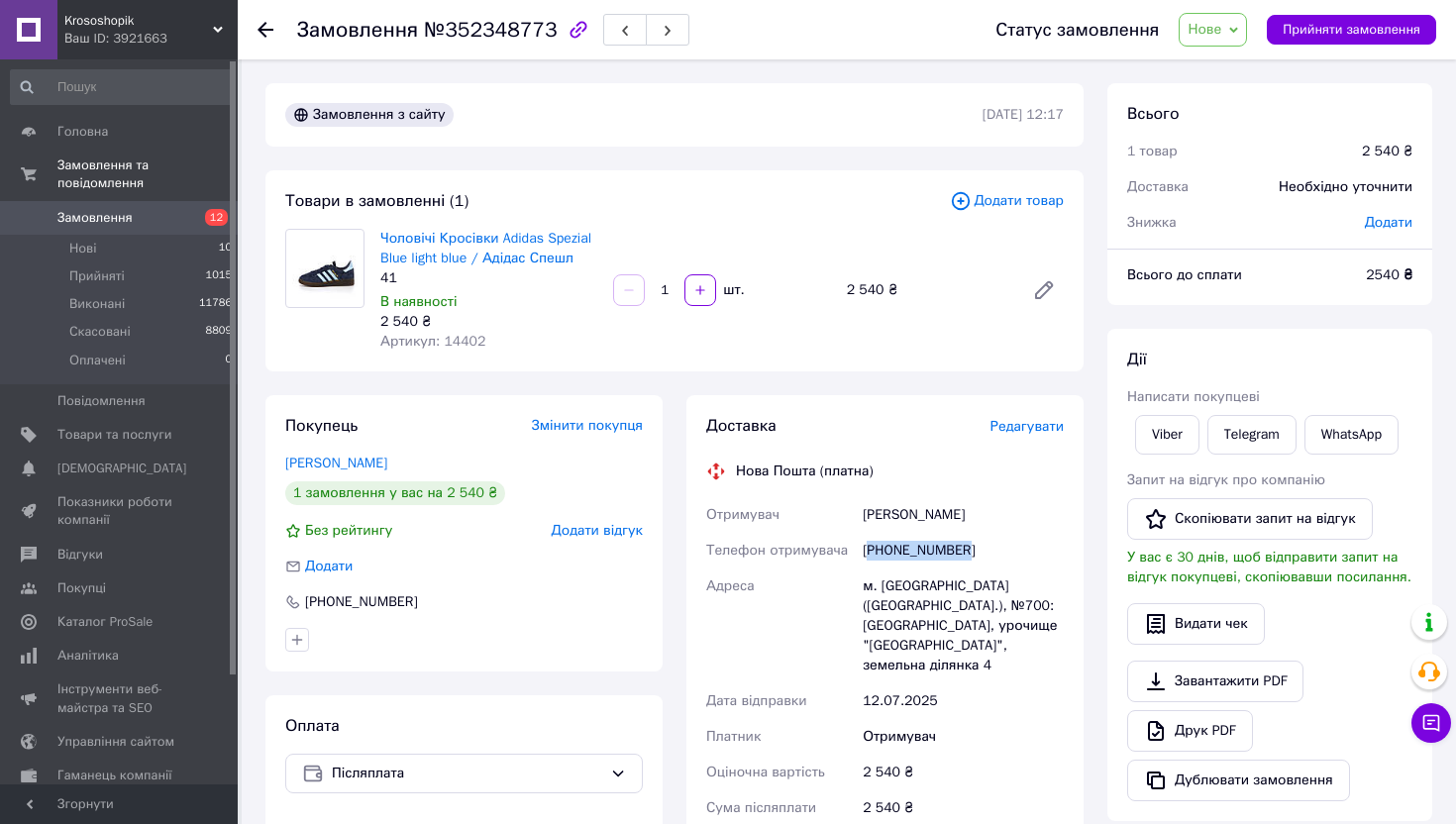 click on "[PHONE_NUMBER]" at bounding box center (963, 551) 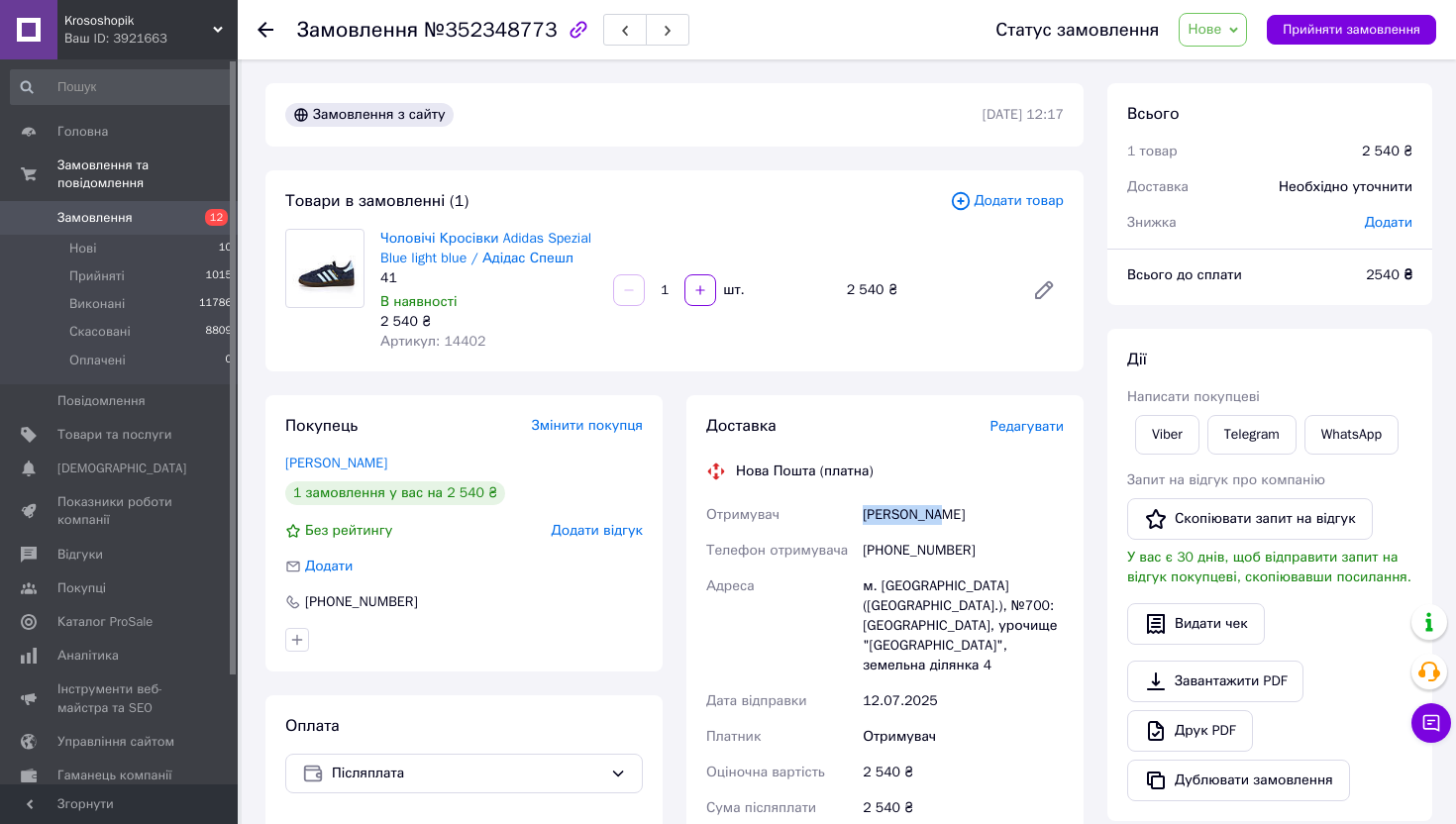 drag, startPoint x: 864, startPoint y: 515, endPoint x: 951, endPoint y: 515, distance: 87 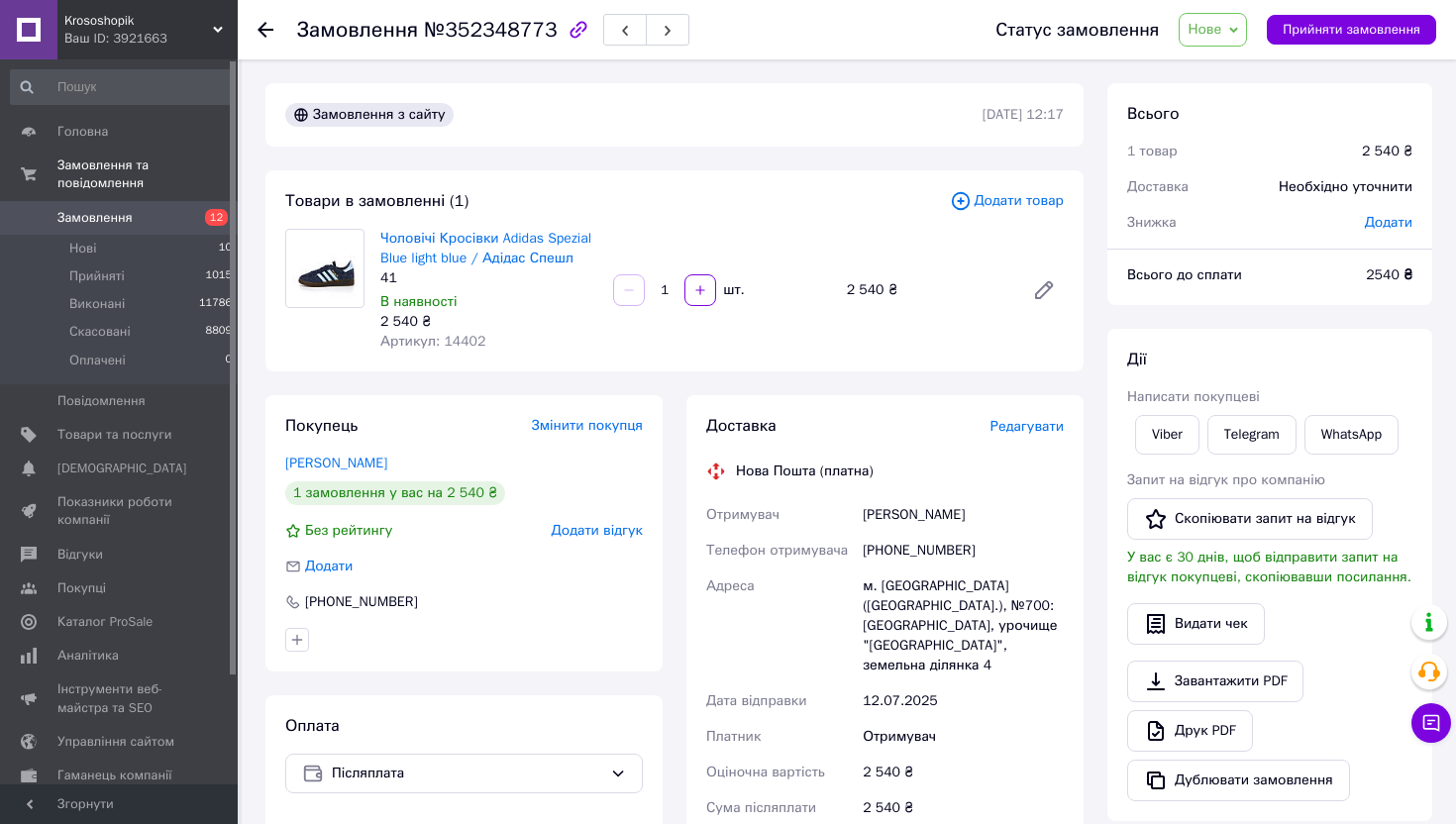 click on "[PERSON_NAME]" at bounding box center [963, 515] 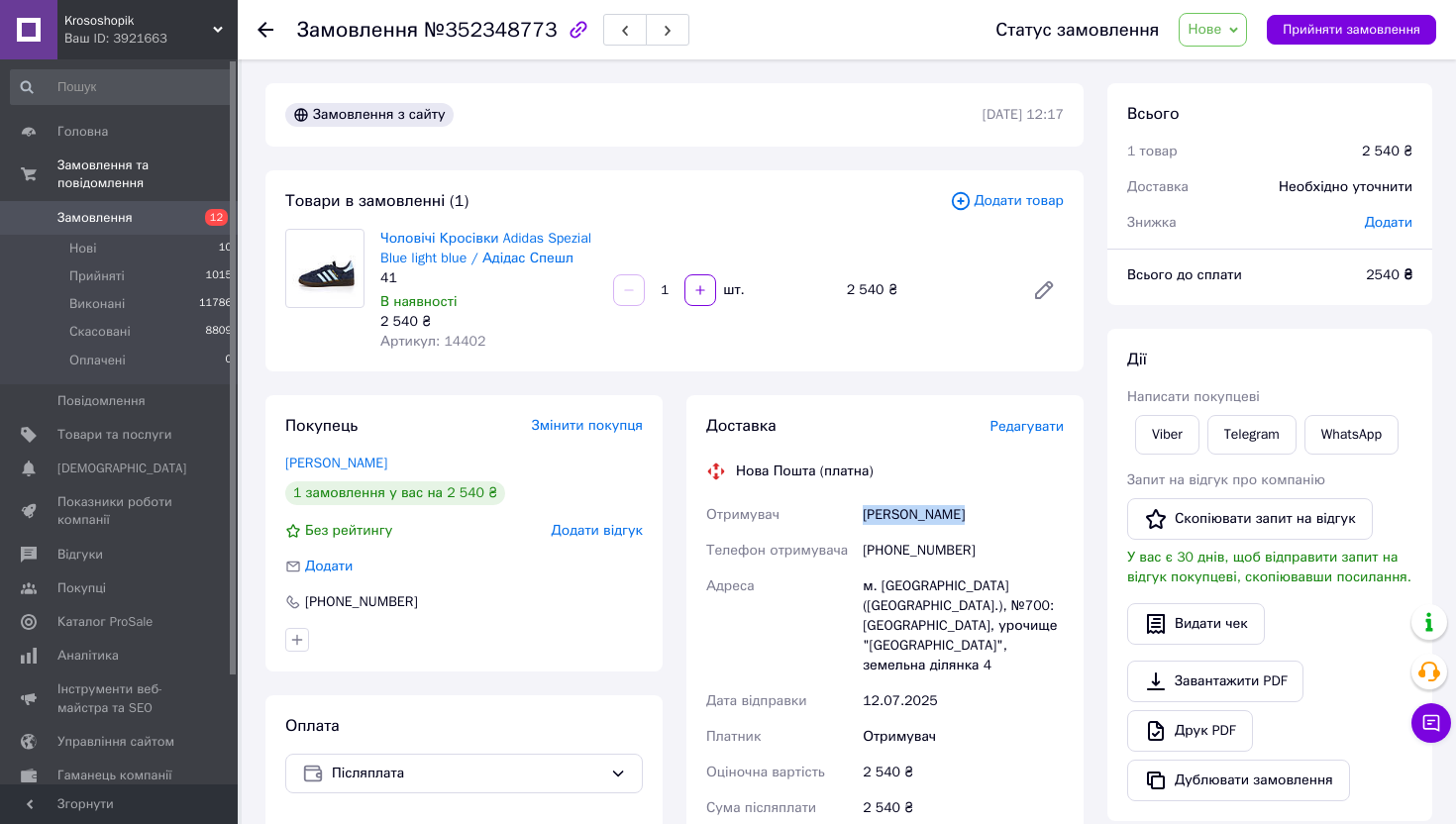 drag, startPoint x: 863, startPoint y: 511, endPoint x: 974, endPoint y: 512, distance: 111.0045 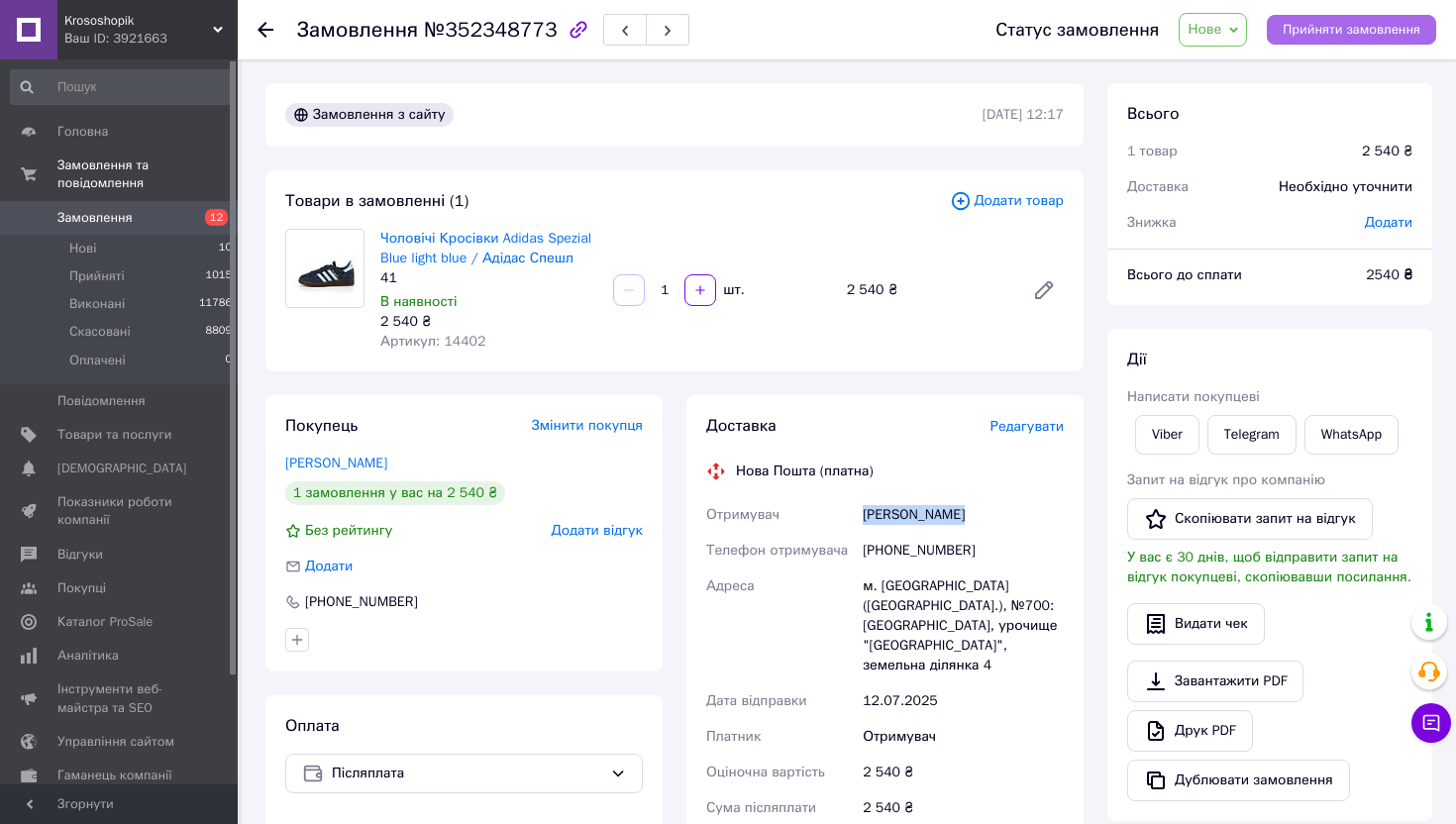 click on "Прийняти замовлення" at bounding box center [1351, 30] 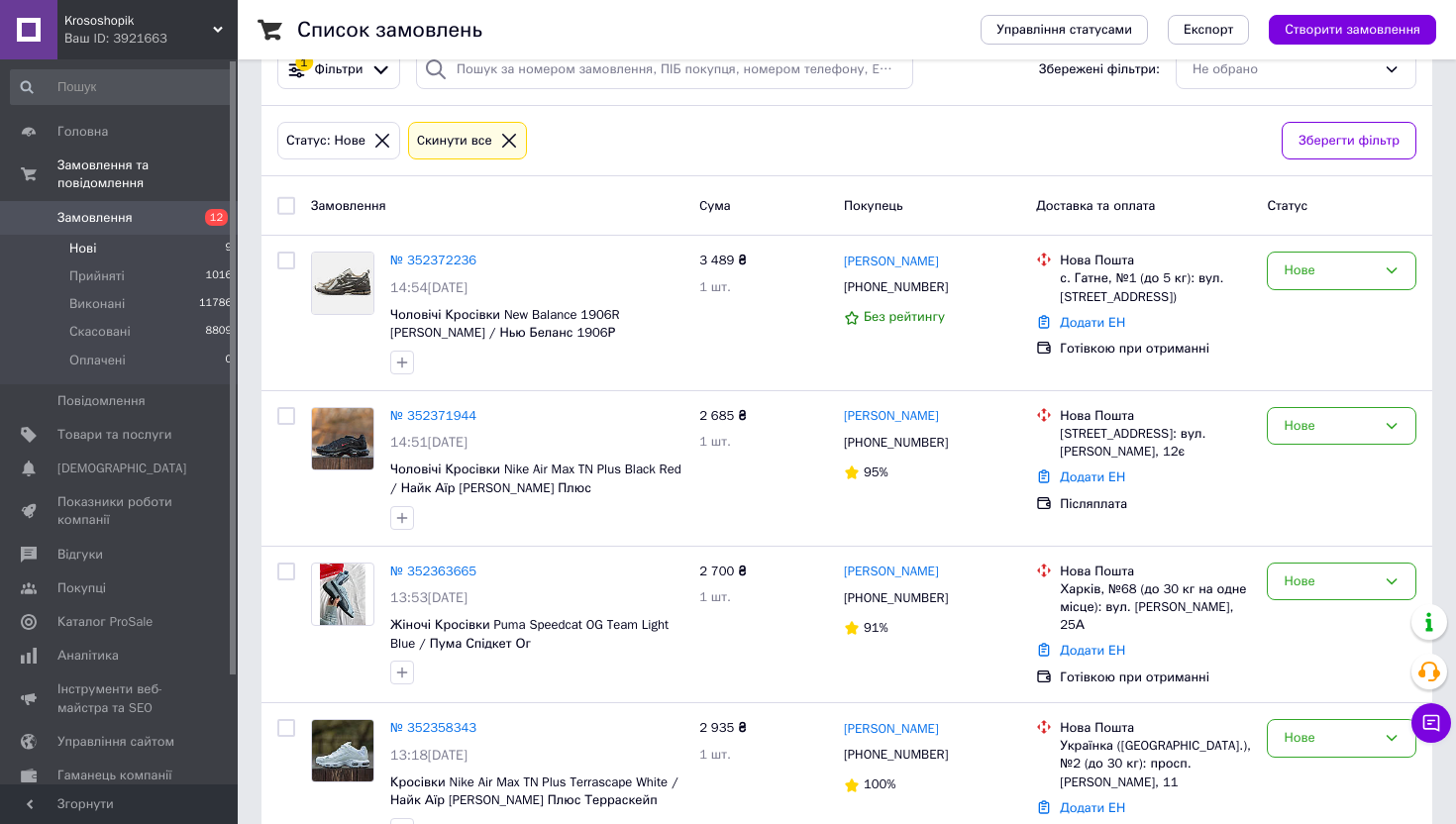scroll, scrollTop: 87, scrollLeft: 0, axis: vertical 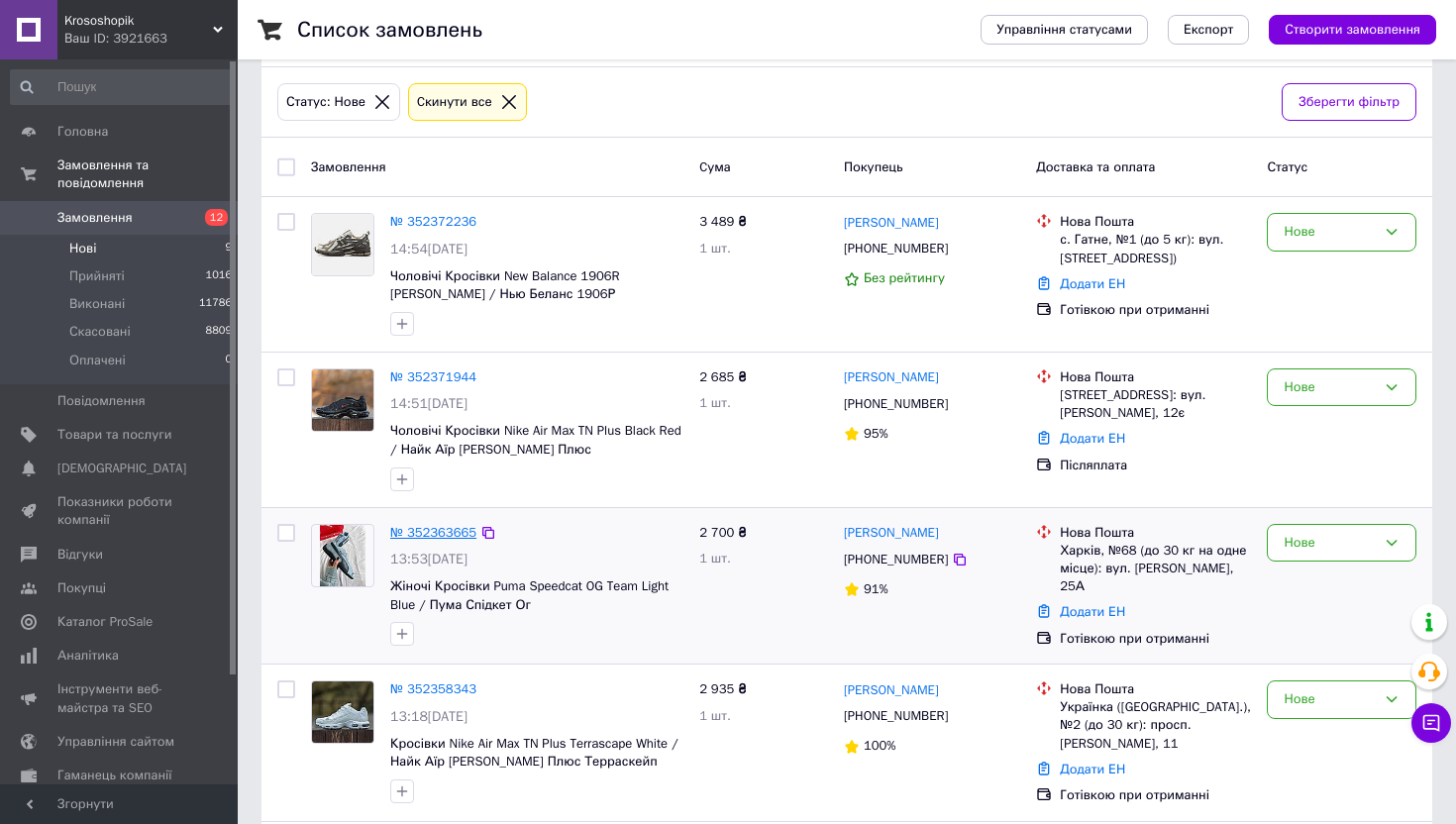 click on "№ 352363665" at bounding box center [433, 532] 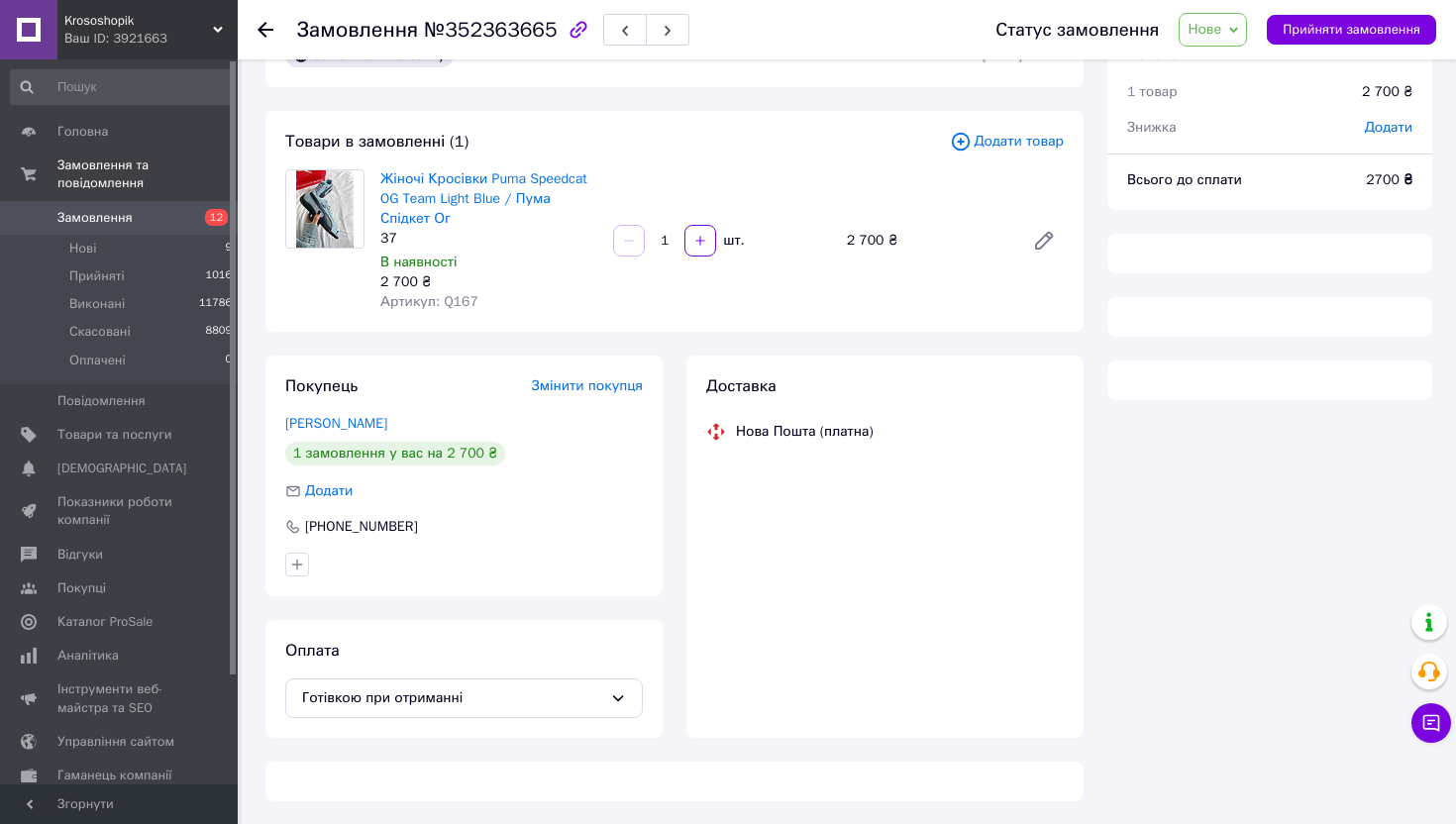 scroll, scrollTop: 87, scrollLeft: 0, axis: vertical 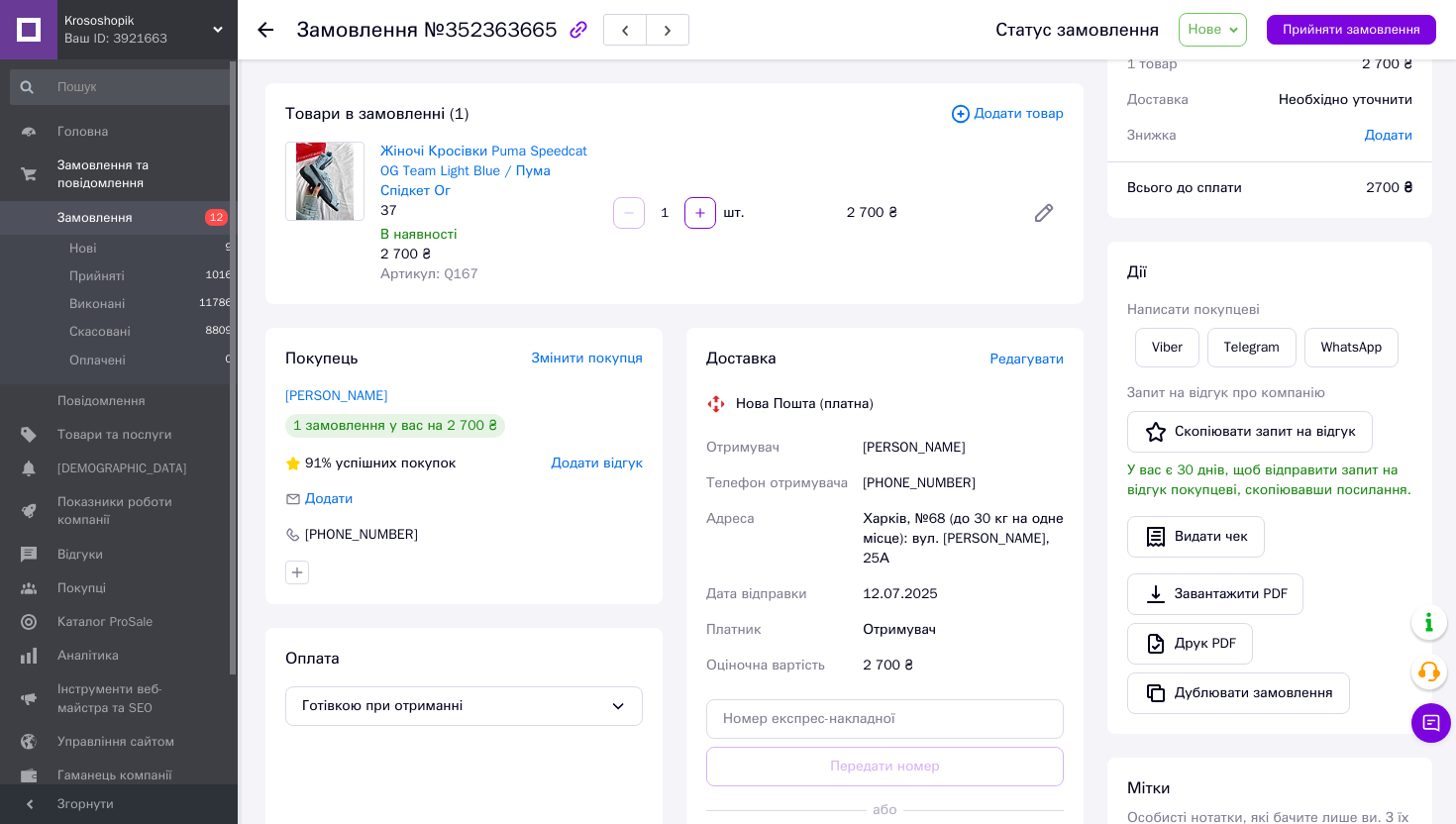 click on "[PHONE_NUMBER]" at bounding box center [963, 483] 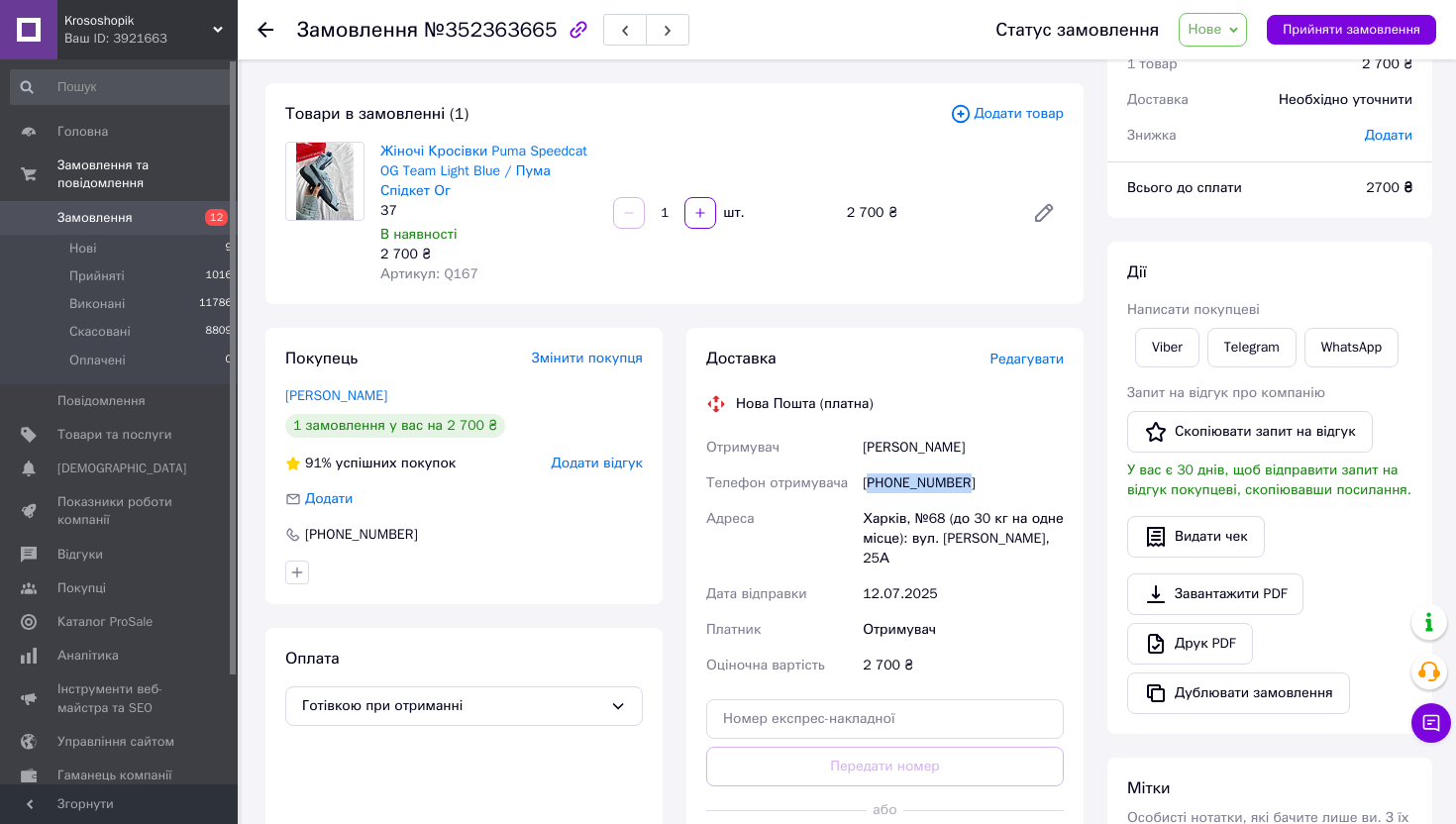 click on "[PHONE_NUMBER]" at bounding box center (963, 483) 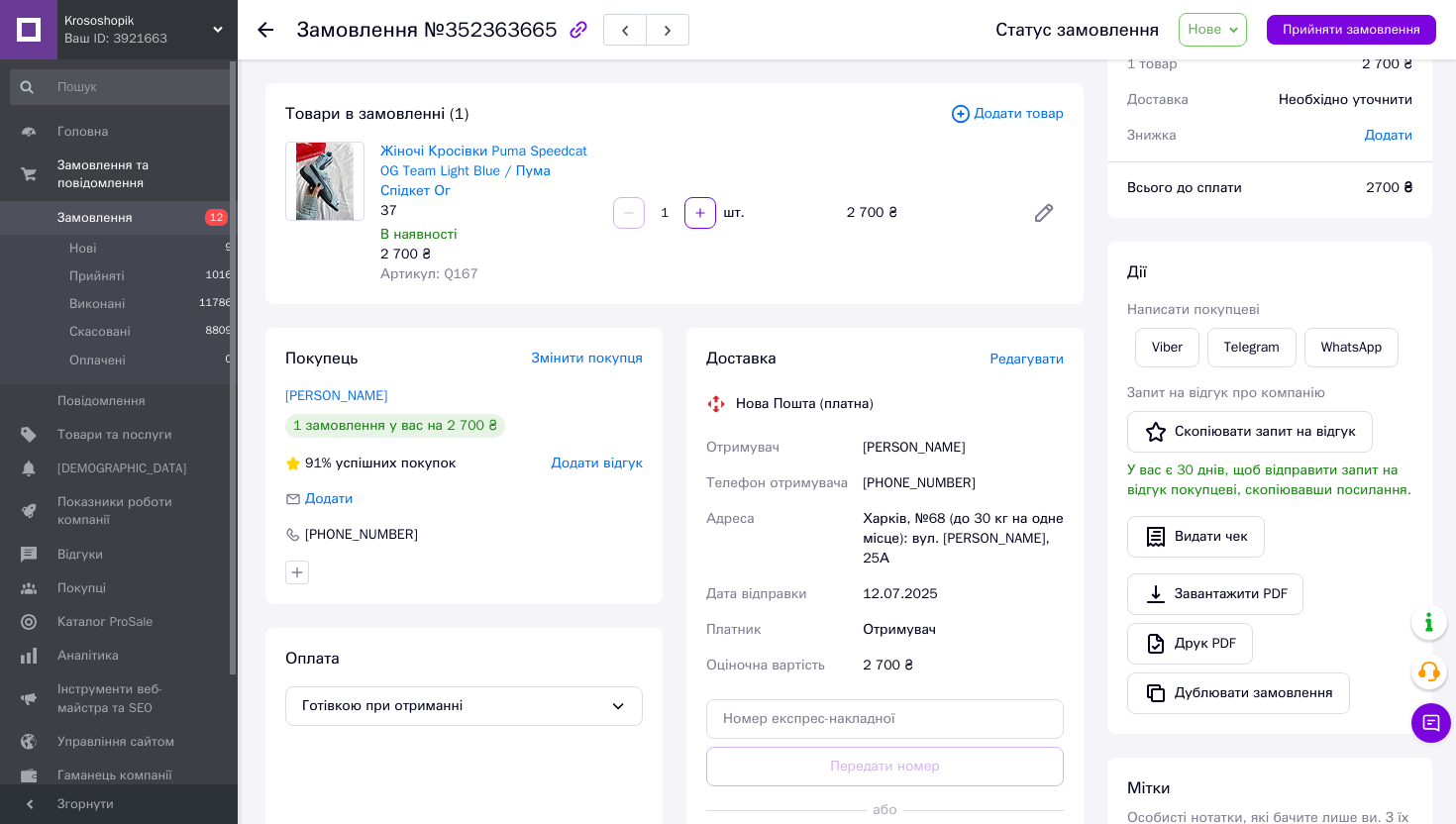 click on "[PERSON_NAME]" at bounding box center (963, 448) 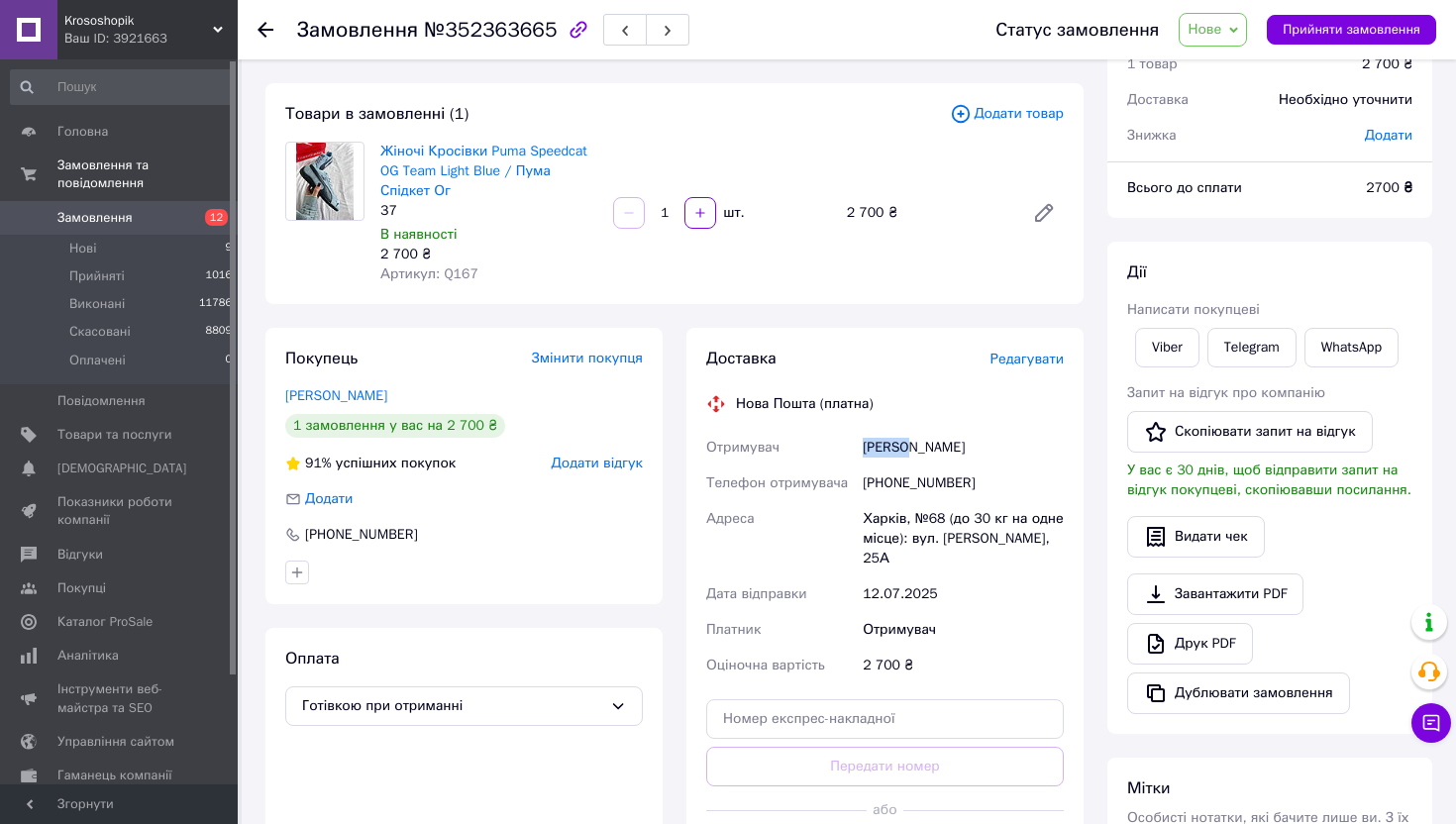 click on "[PERSON_NAME]" at bounding box center (963, 448) 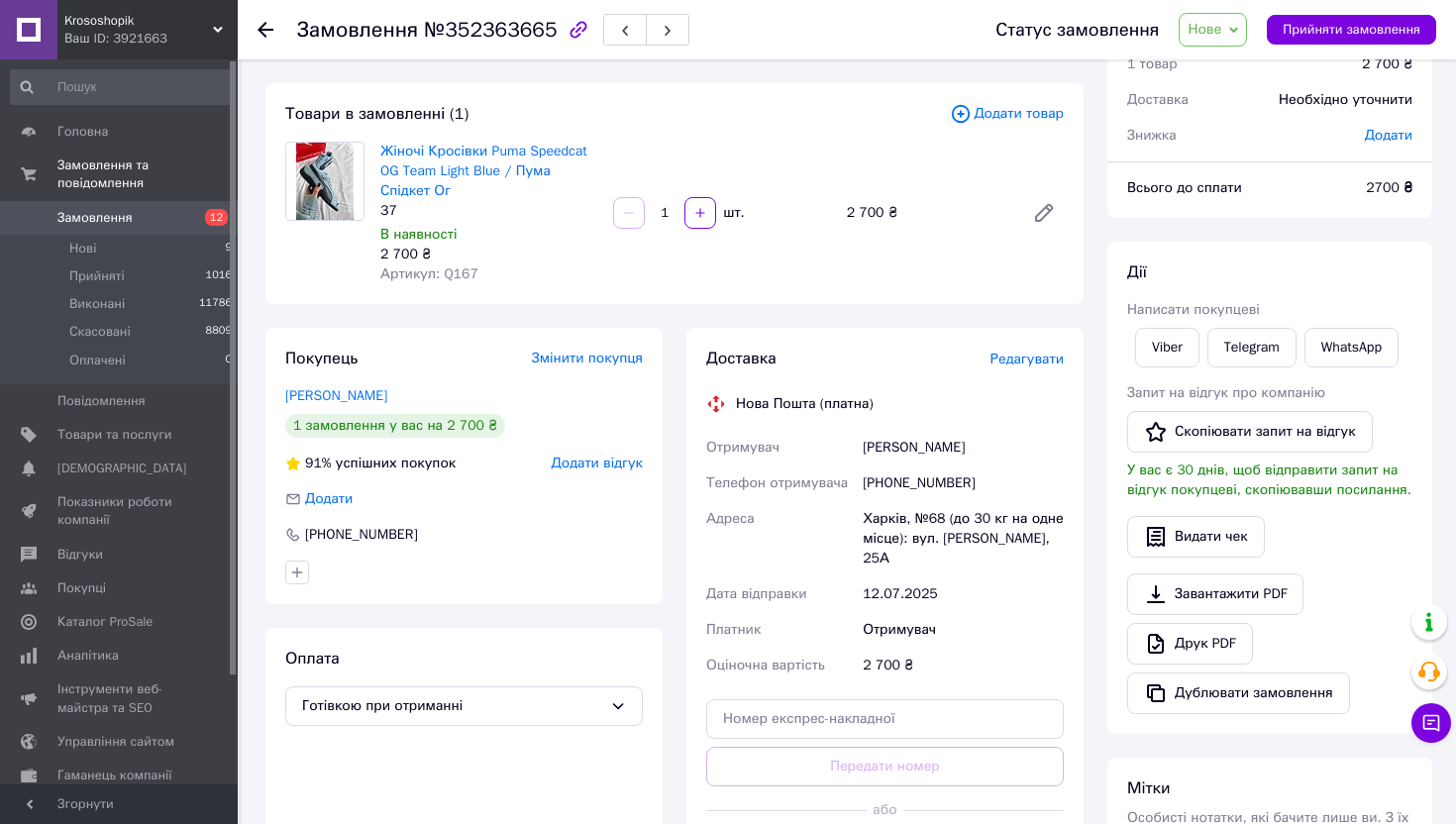 click on "[PERSON_NAME]" at bounding box center [963, 448] 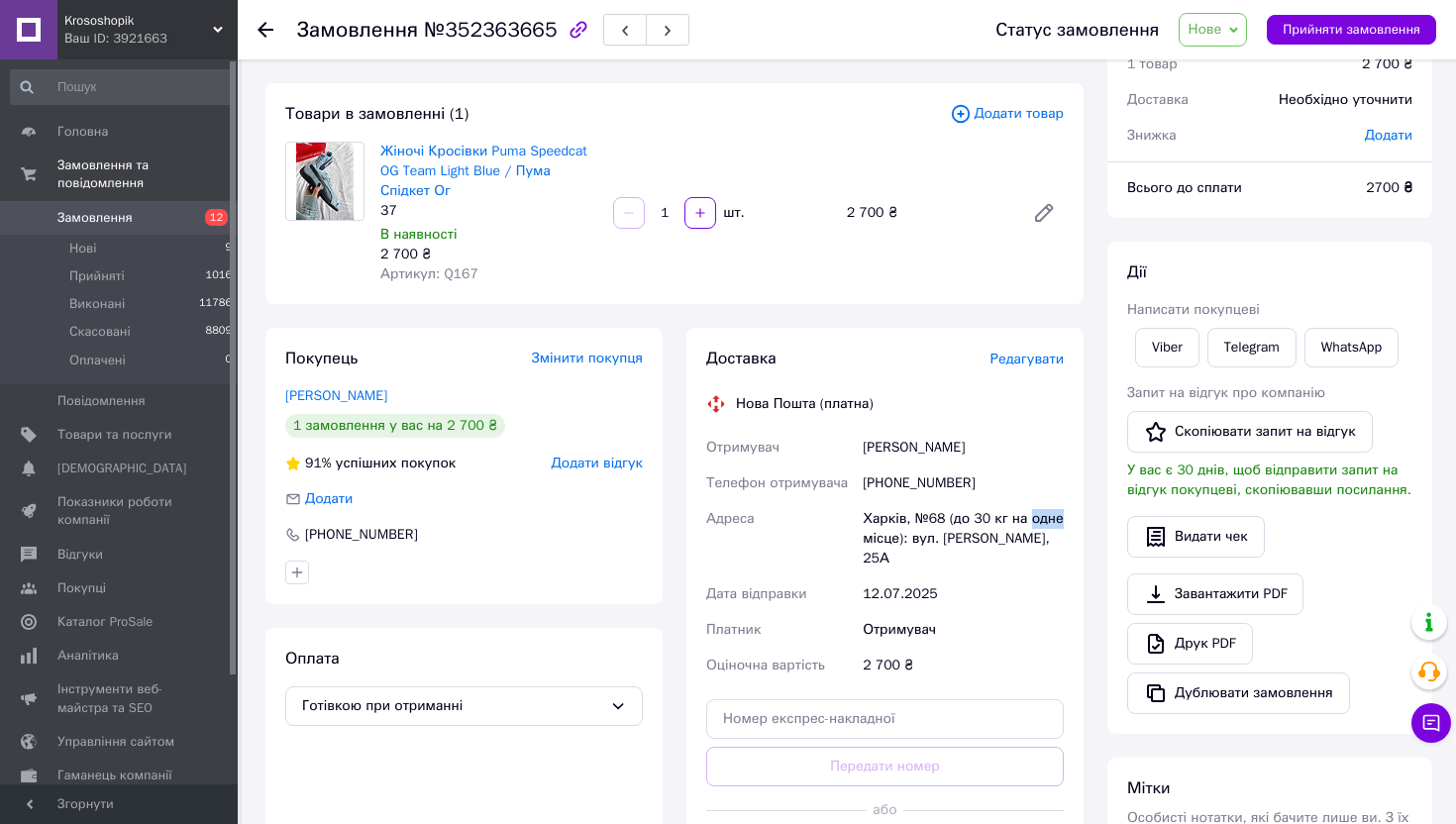 click on "Харків, №68 (до 30 кг на одне місце): вул. [PERSON_NAME], 25А" at bounding box center [963, 539] 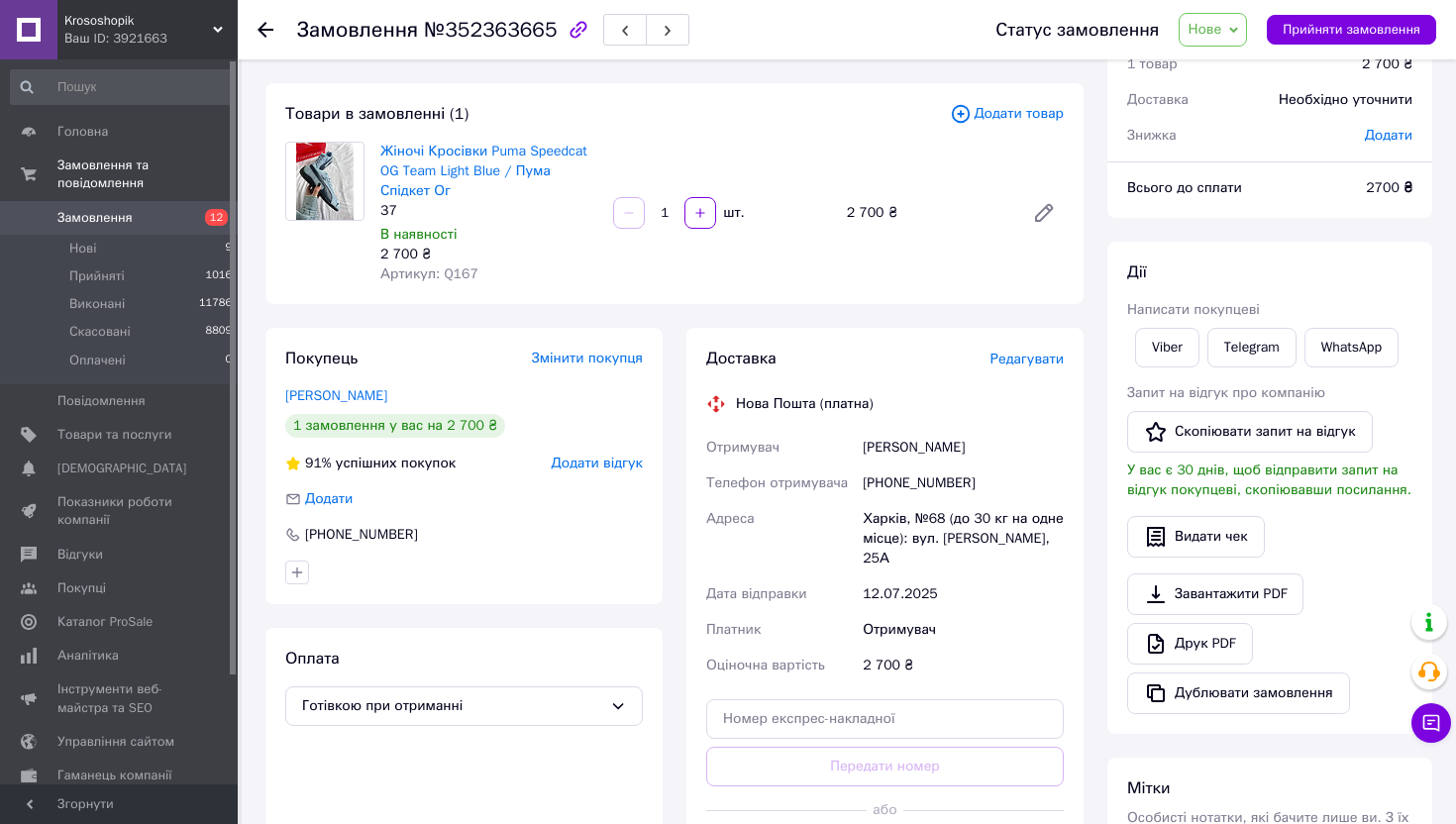 click on "Харків, №68 (до 30 кг на одне місце): вул. [PERSON_NAME], 25А" at bounding box center [963, 539] 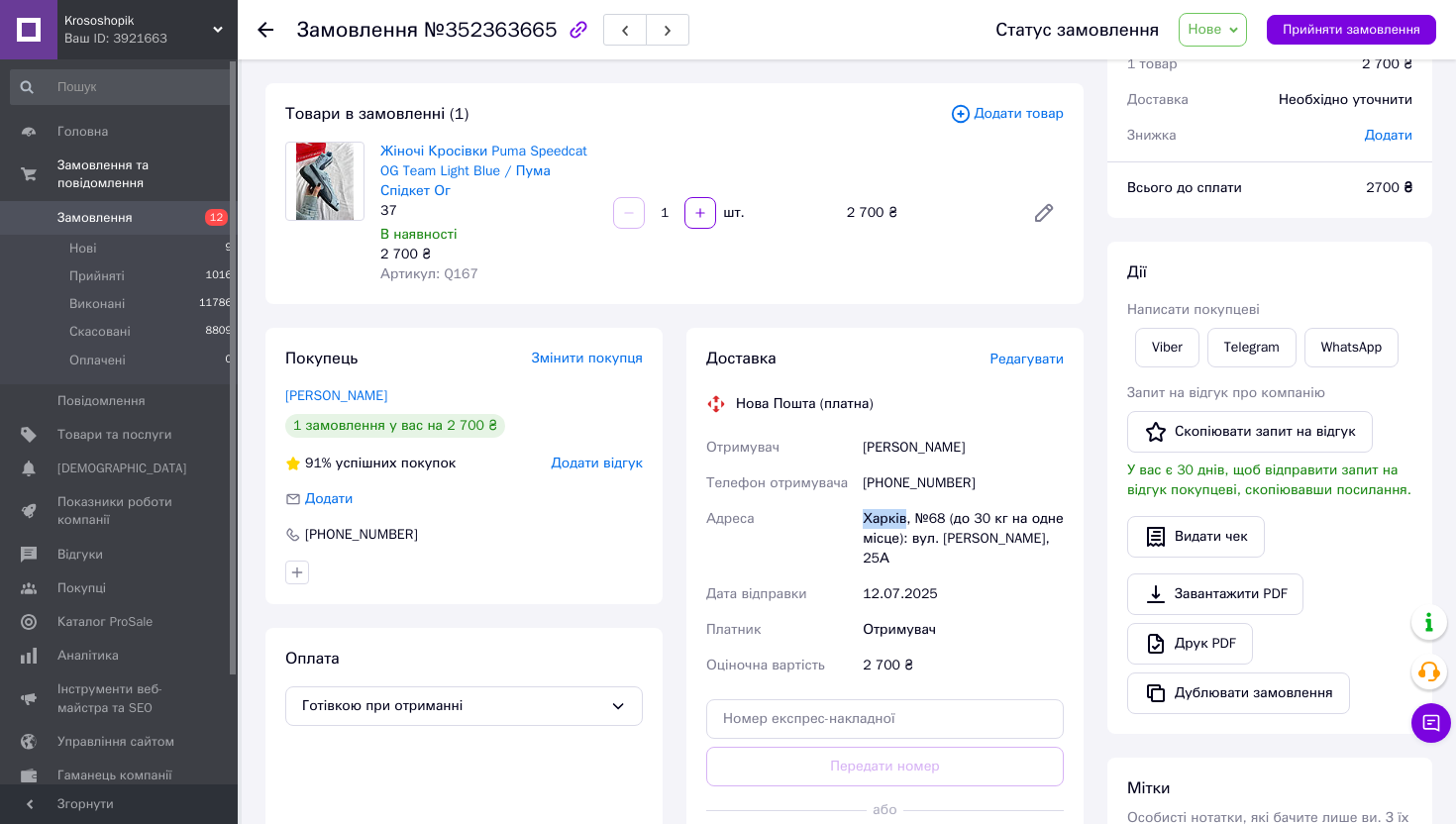click on "Харків, №68 (до 30 кг на одне місце): вул. [PERSON_NAME], 25А" at bounding box center (963, 539) 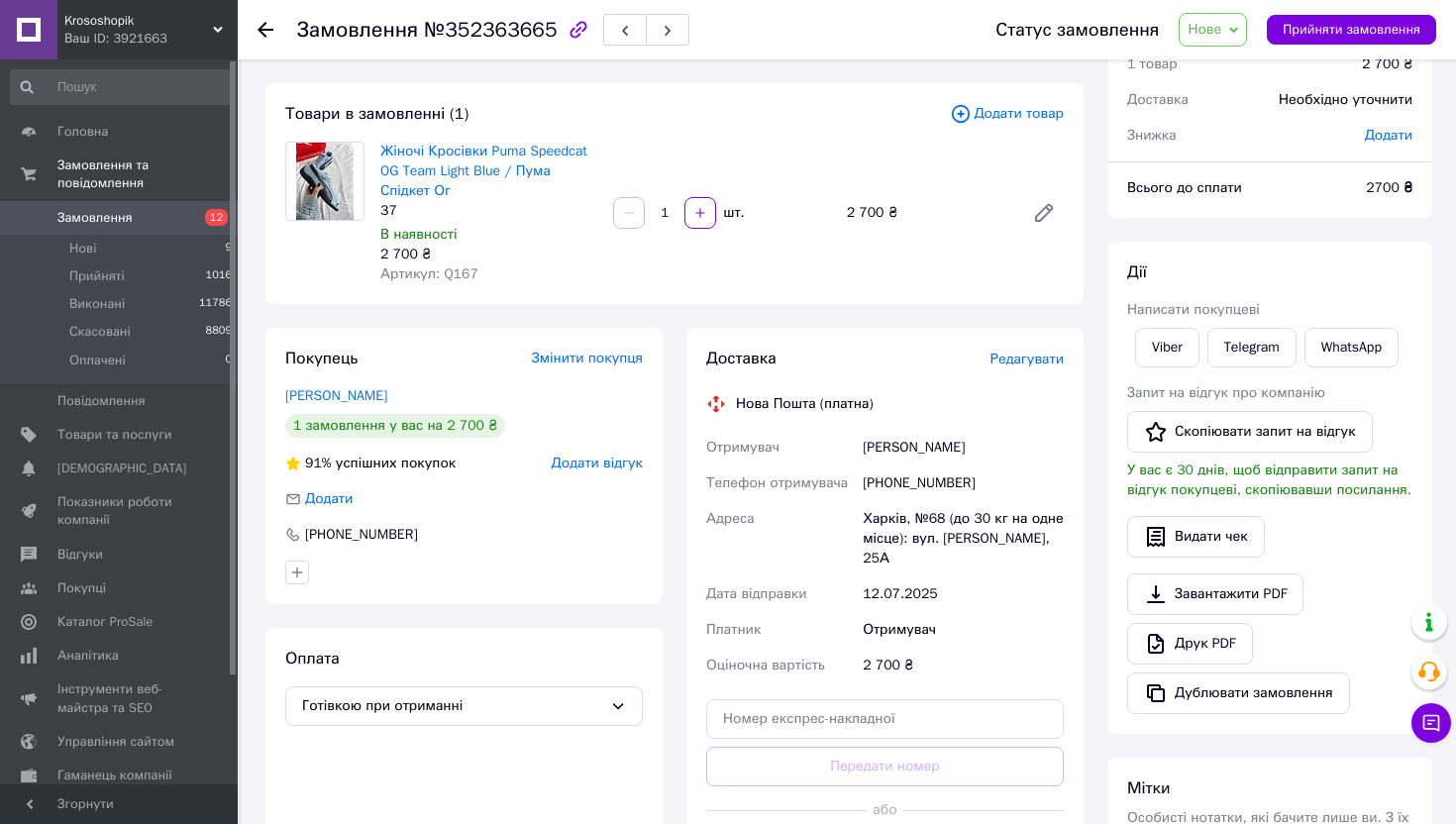 click on "[PHONE_NUMBER]" at bounding box center [963, 483] 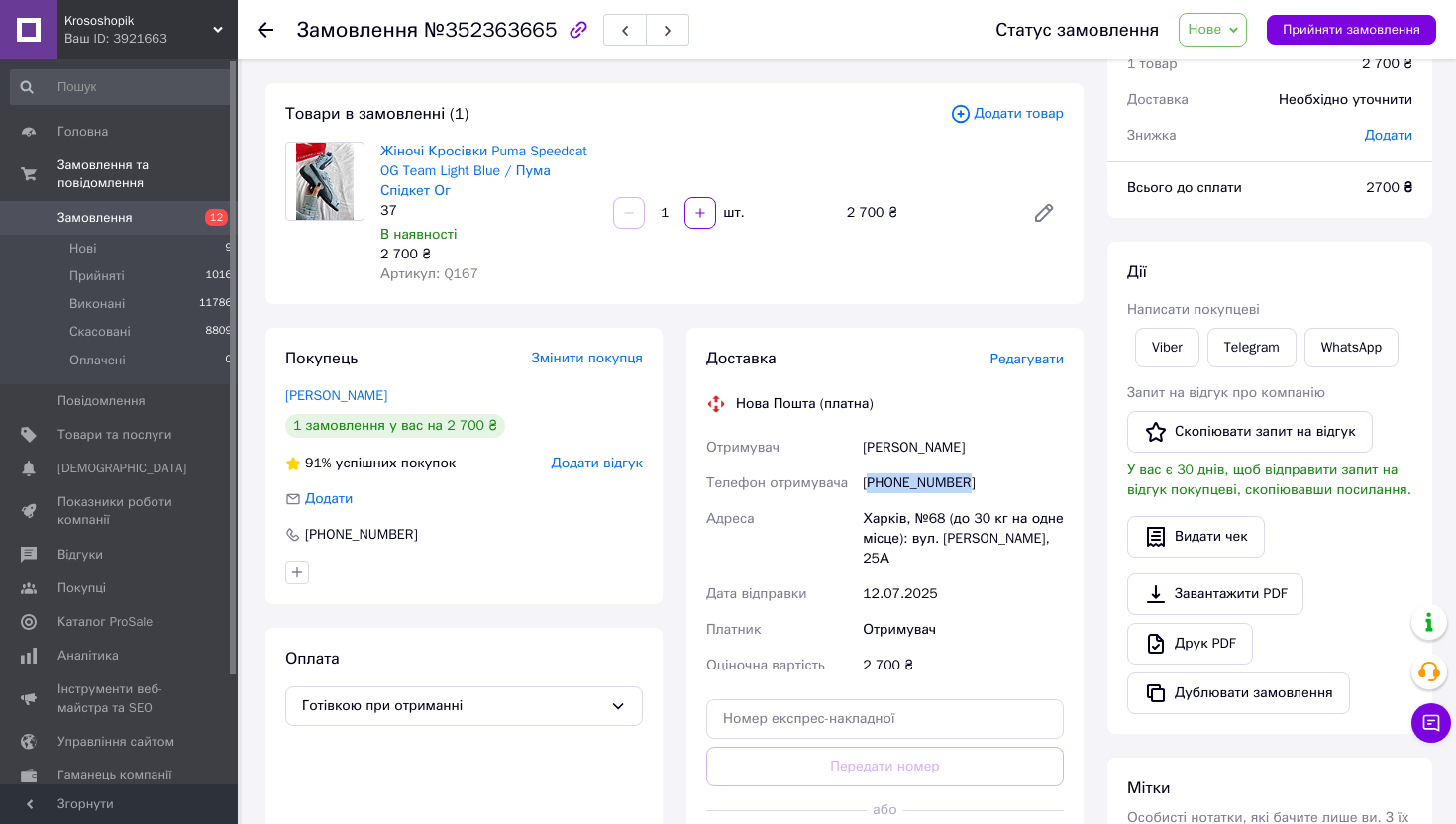 click on "[PHONE_NUMBER]" at bounding box center [963, 483] 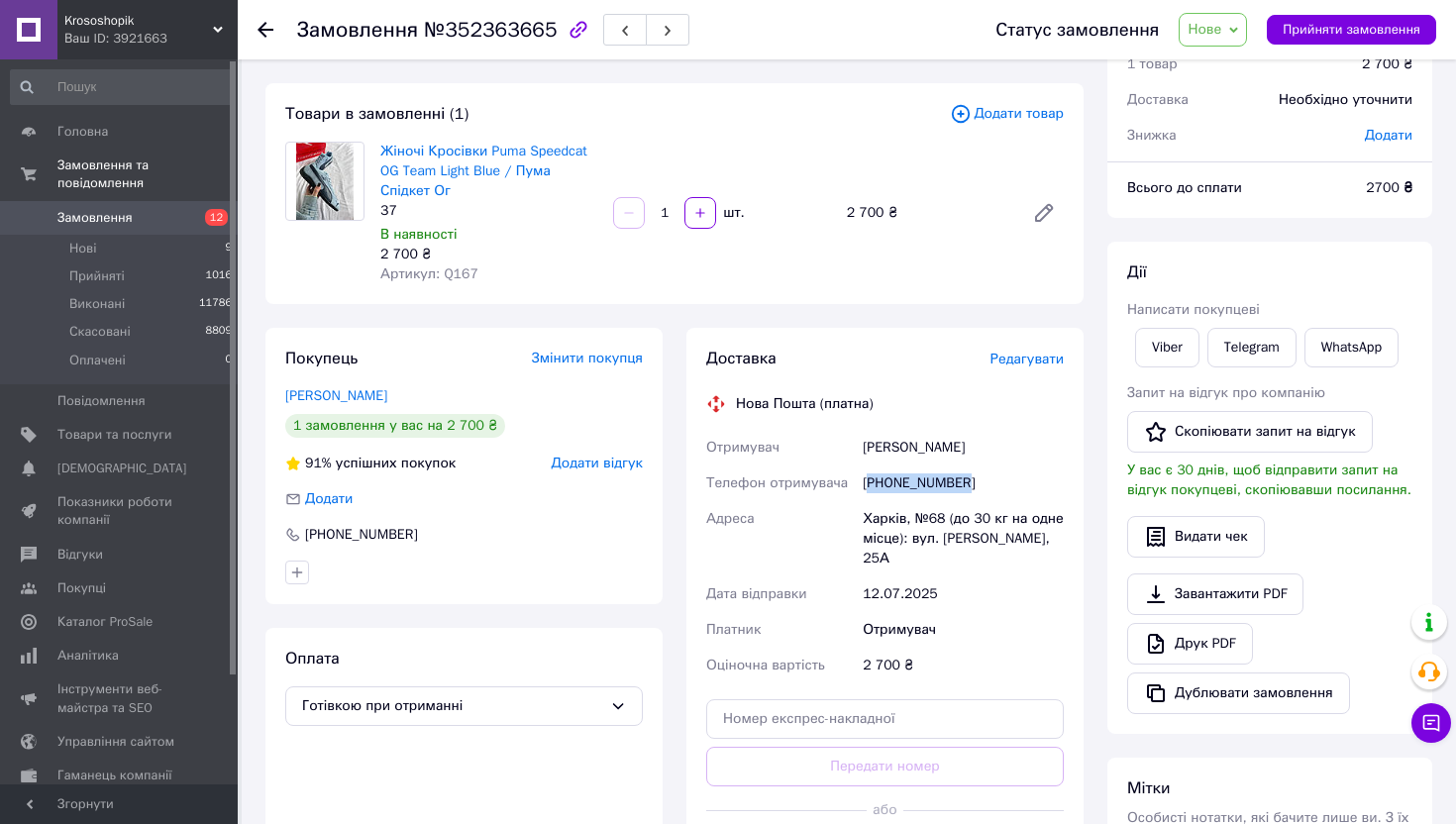 drag, startPoint x: 856, startPoint y: 443, endPoint x: 1014, endPoint y: 446, distance: 158.02848 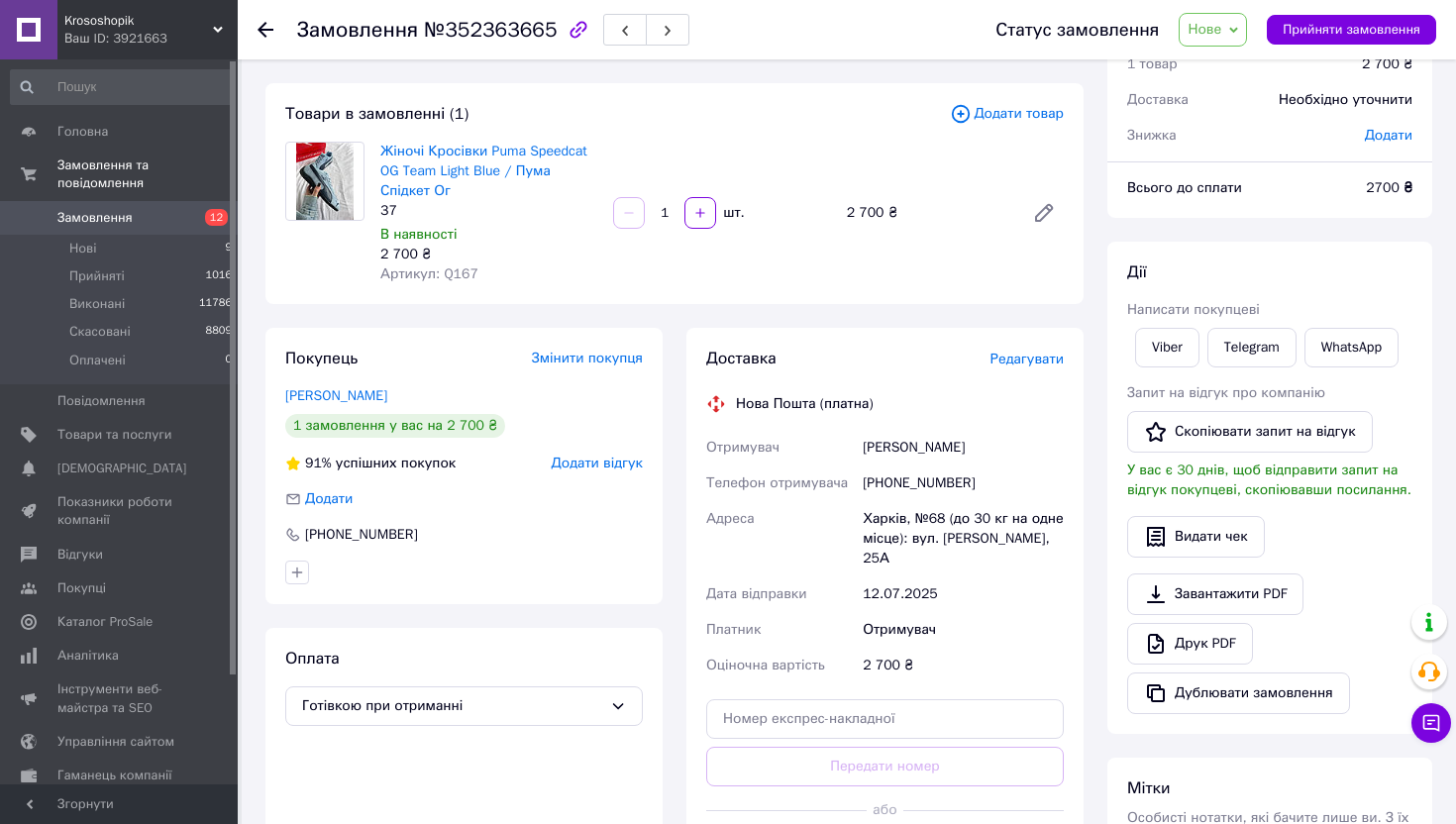 click on "Статус замовлення Нове Прийнято Виконано Скасовано Оплачено Прийняти замовлення" at bounding box center (1205, 30) 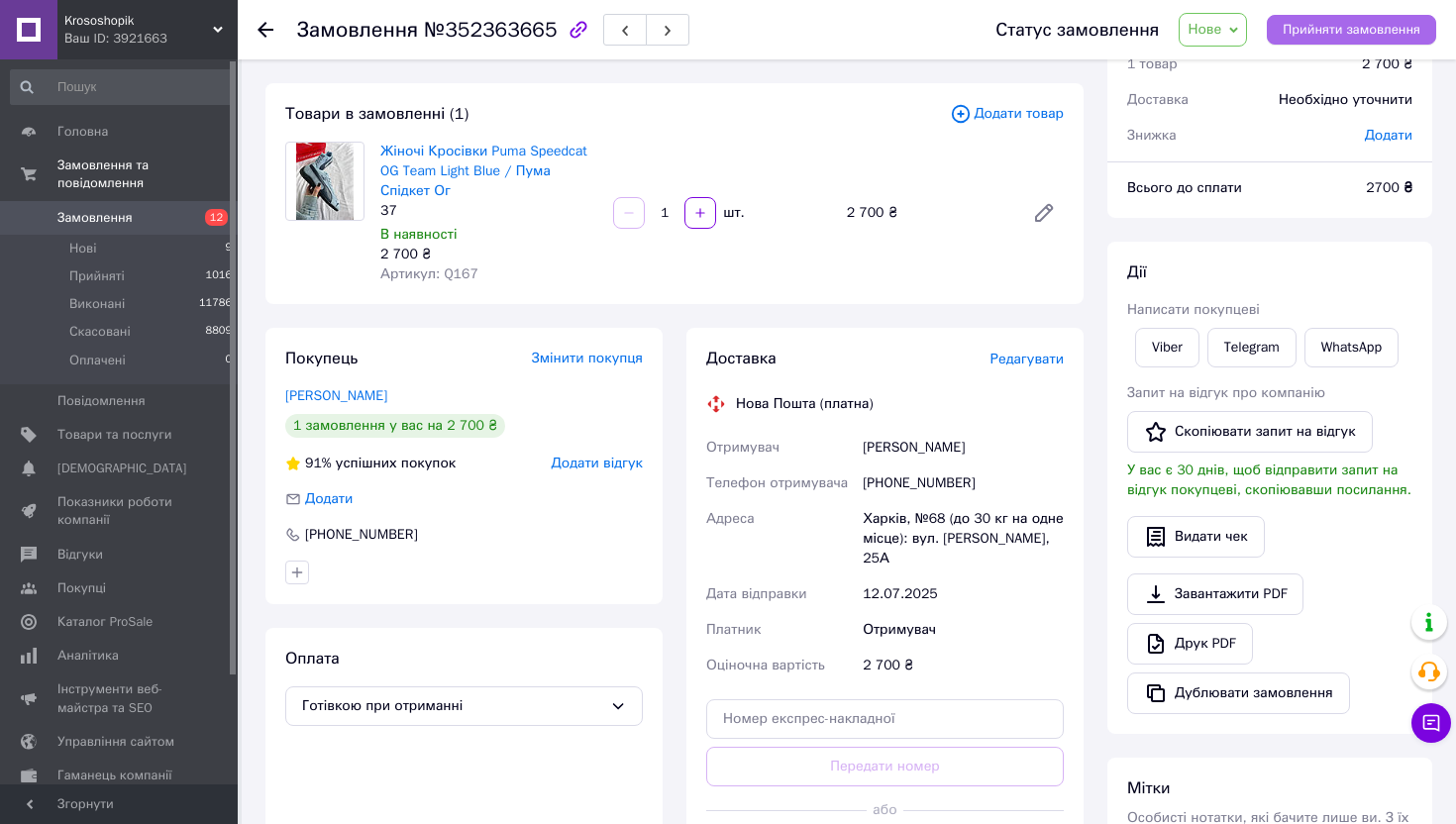 click on "Прийняти замовлення" at bounding box center (1351, 30) 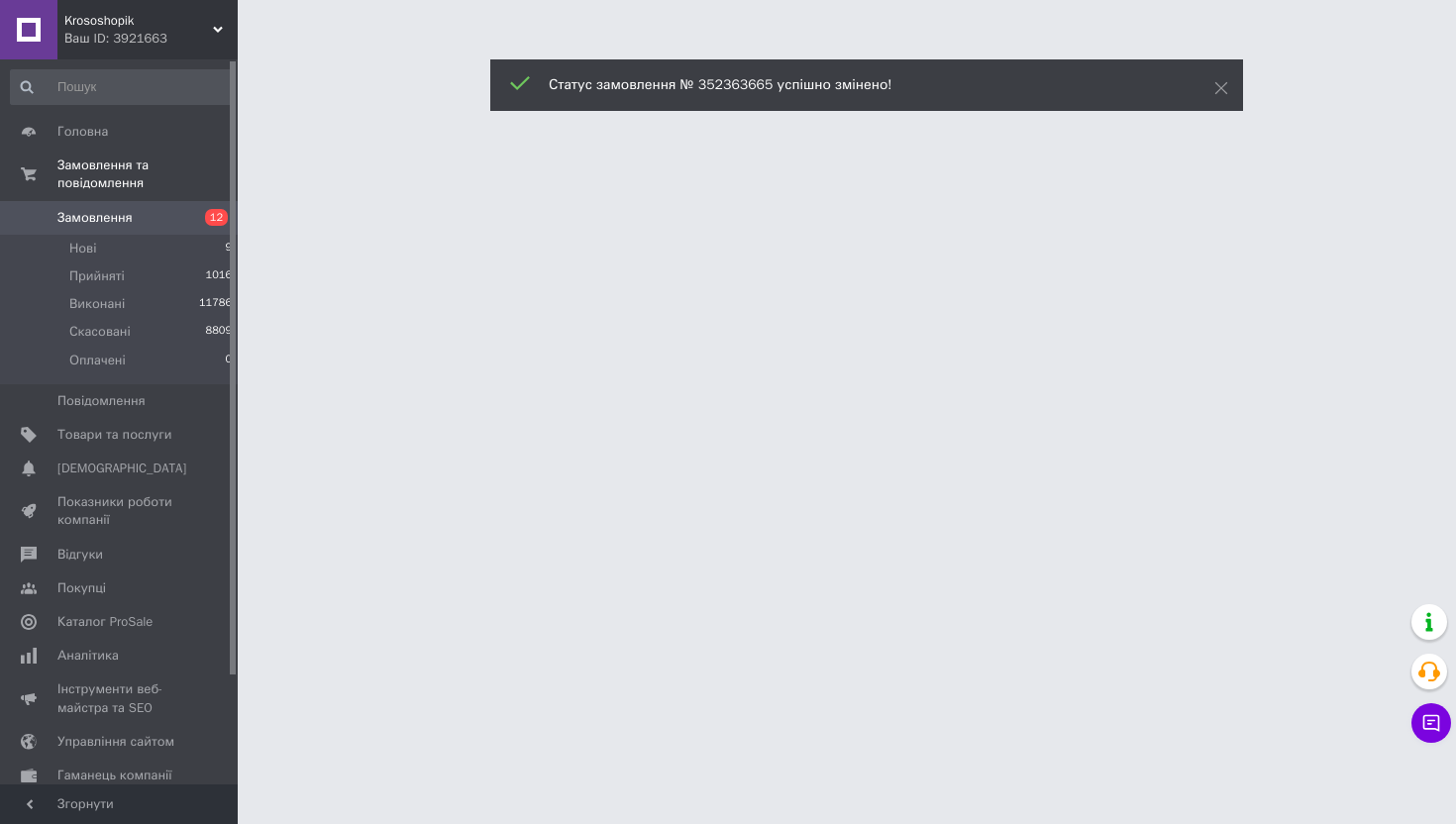 scroll, scrollTop: 0, scrollLeft: 0, axis: both 